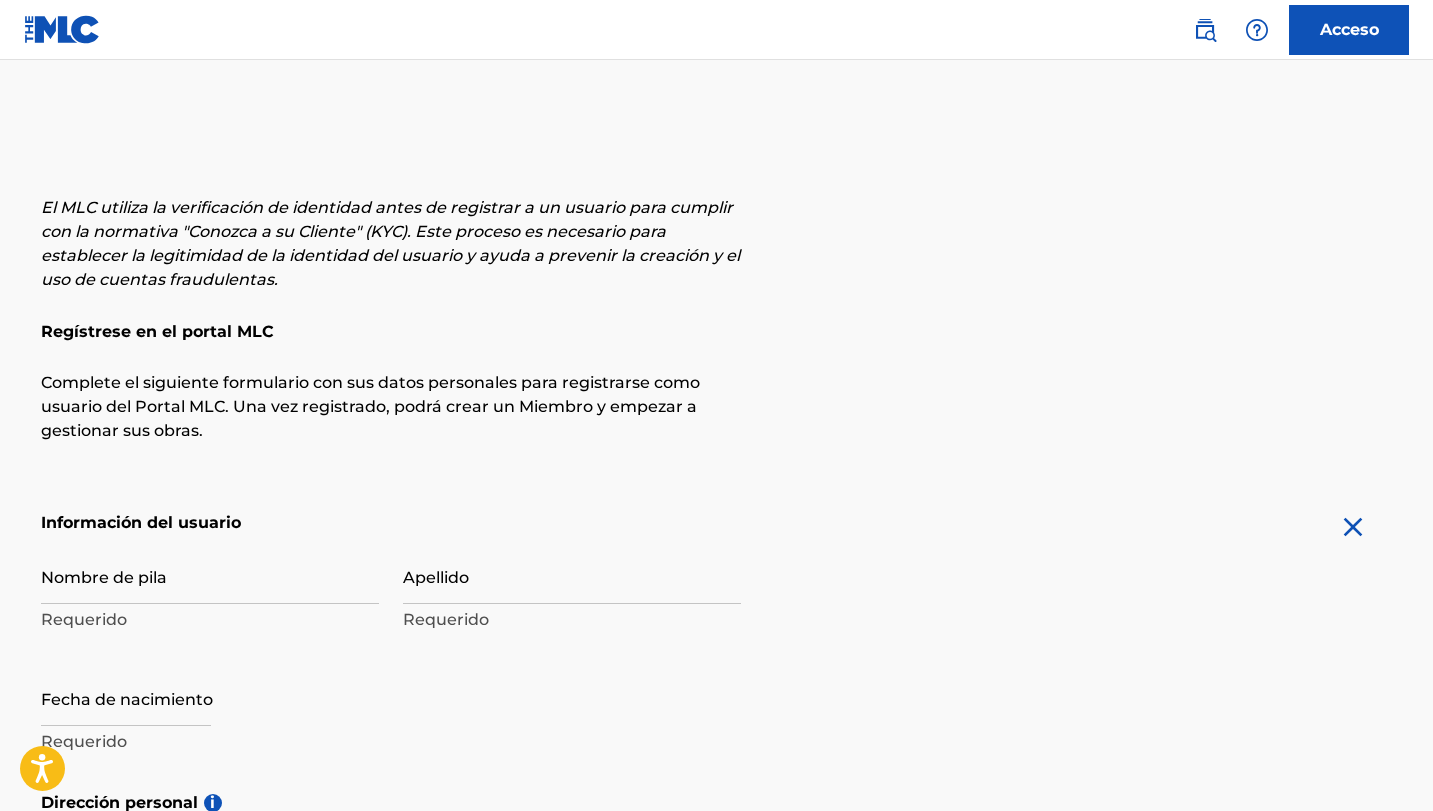 scroll, scrollTop: 333, scrollLeft: 0, axis: vertical 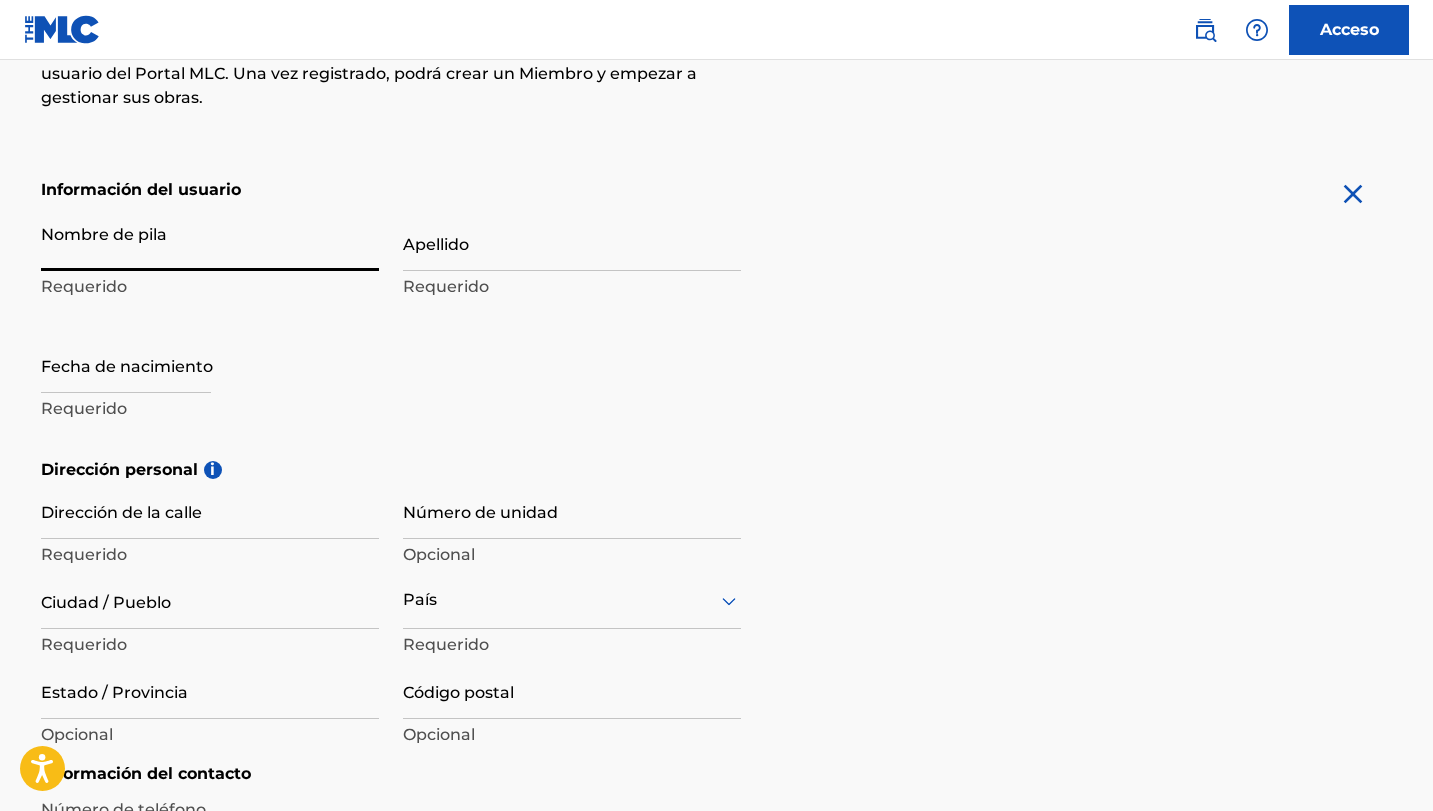 click on "Nombre de pila" at bounding box center [210, 242] 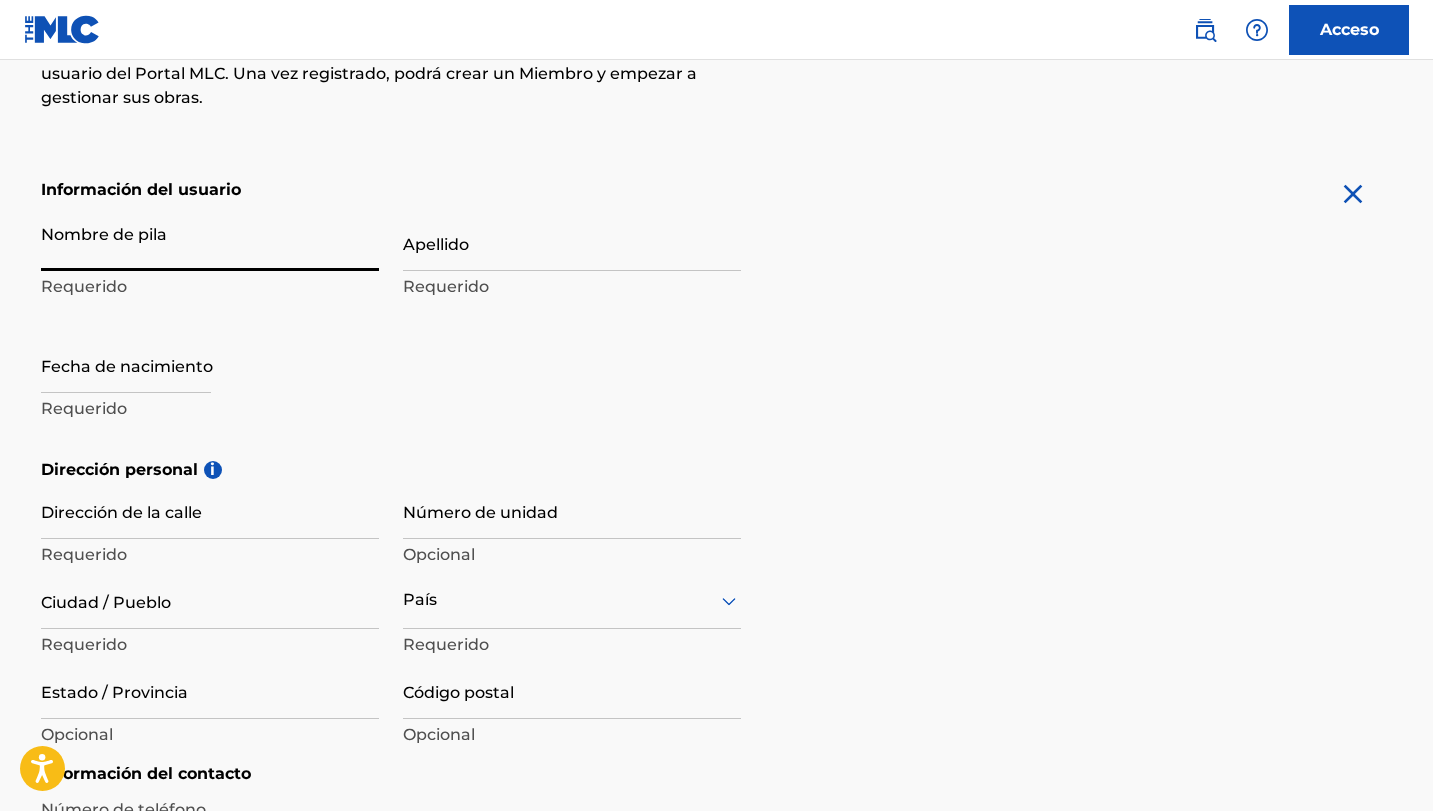 type on "diken" 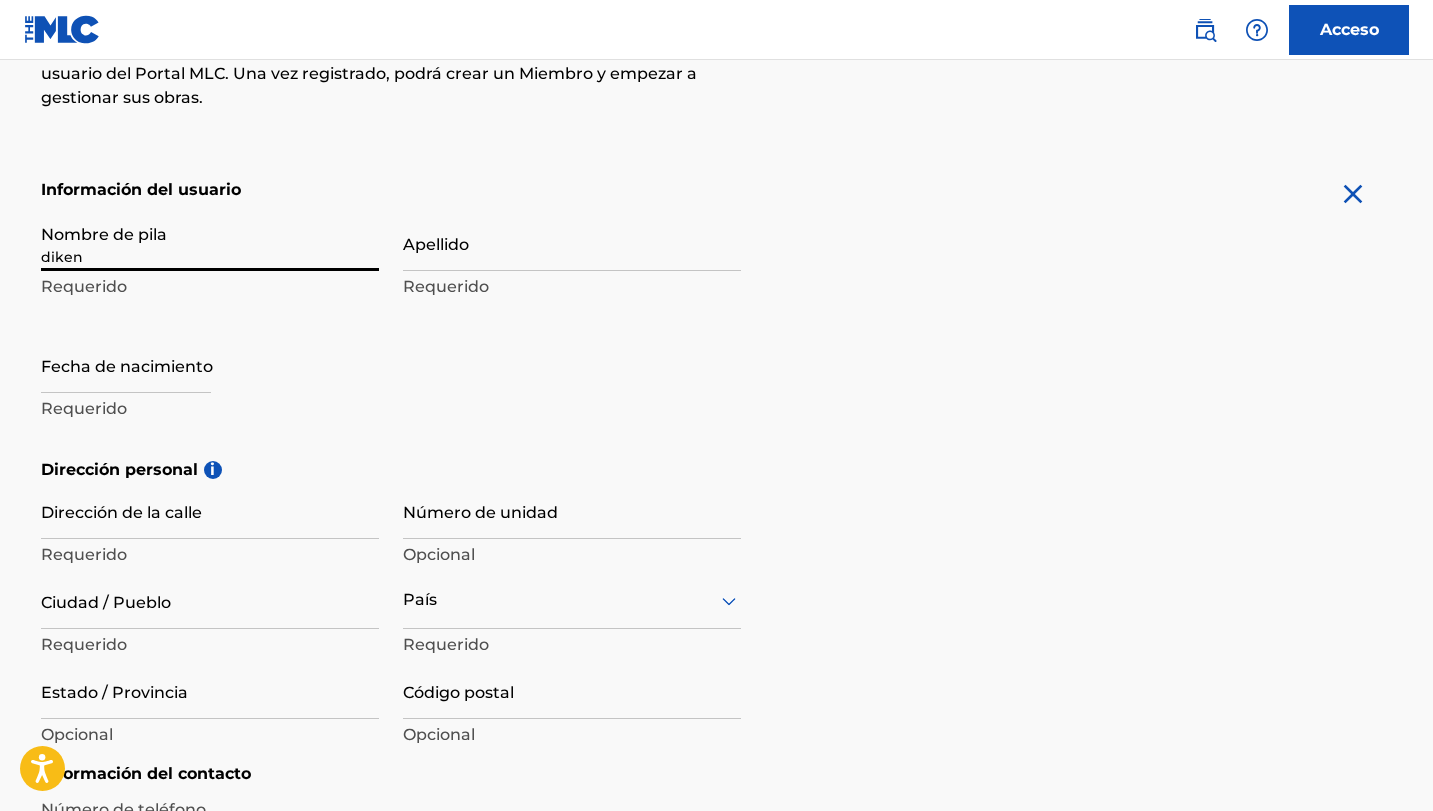 type on "[LAST]" 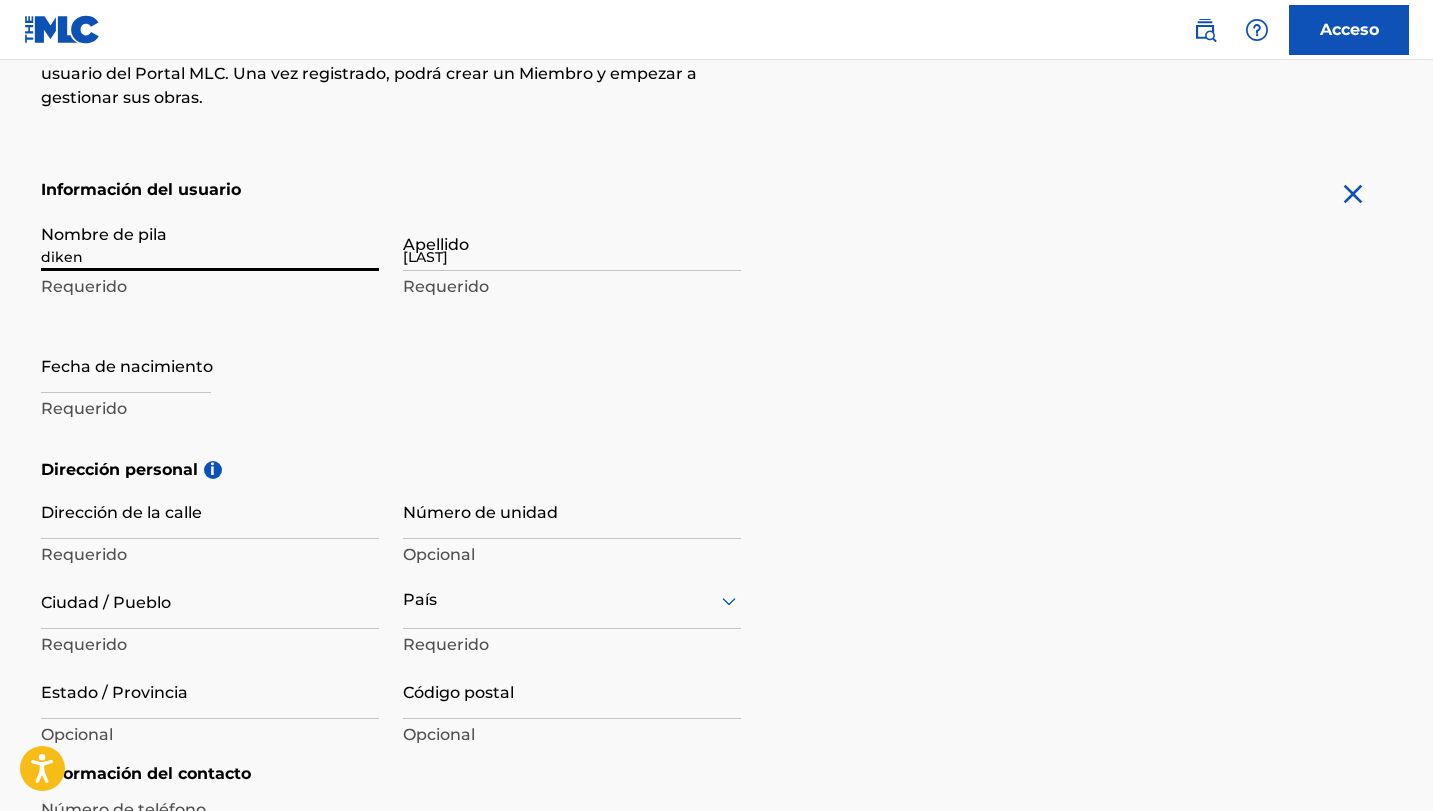 type on "[STREET]" 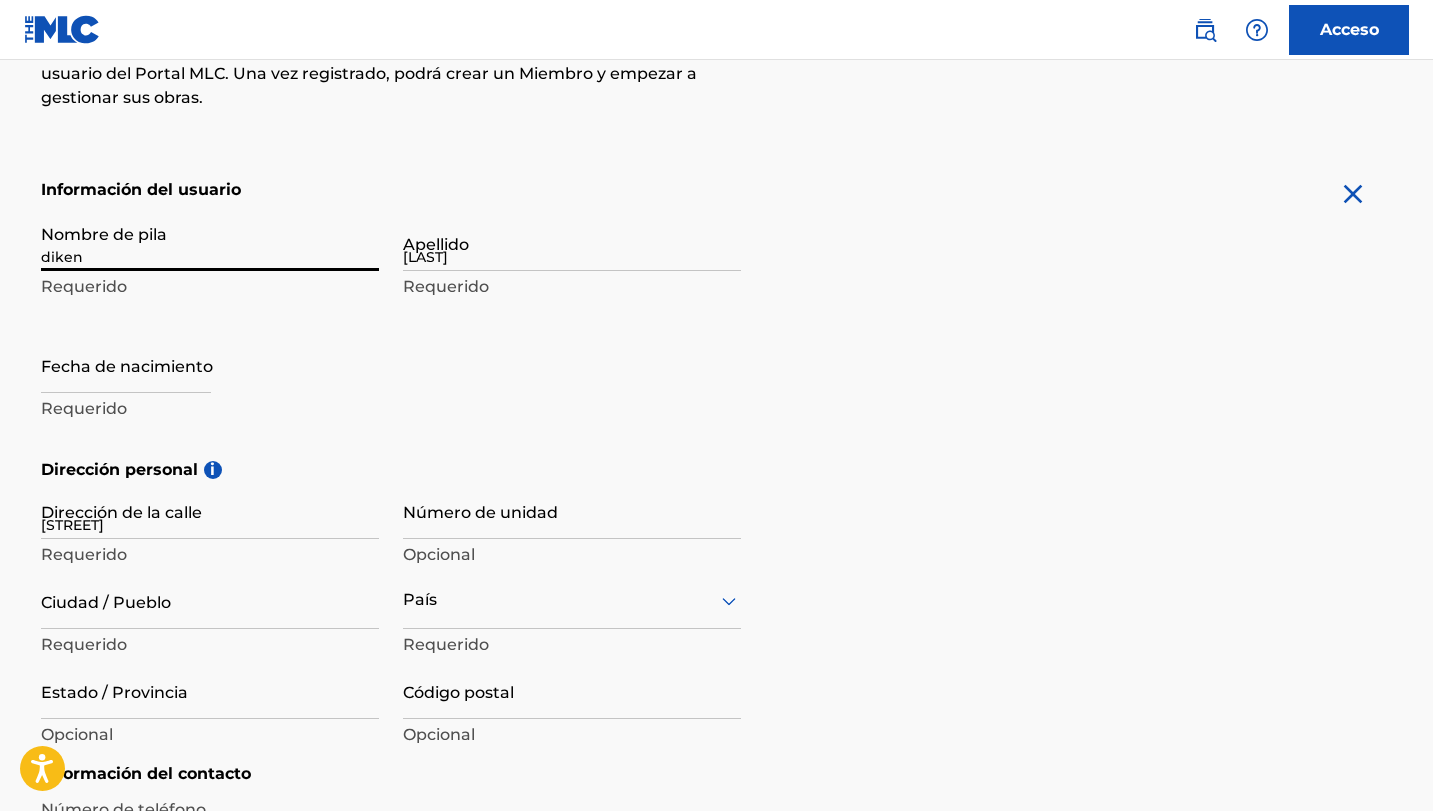 type on "[CITY]" 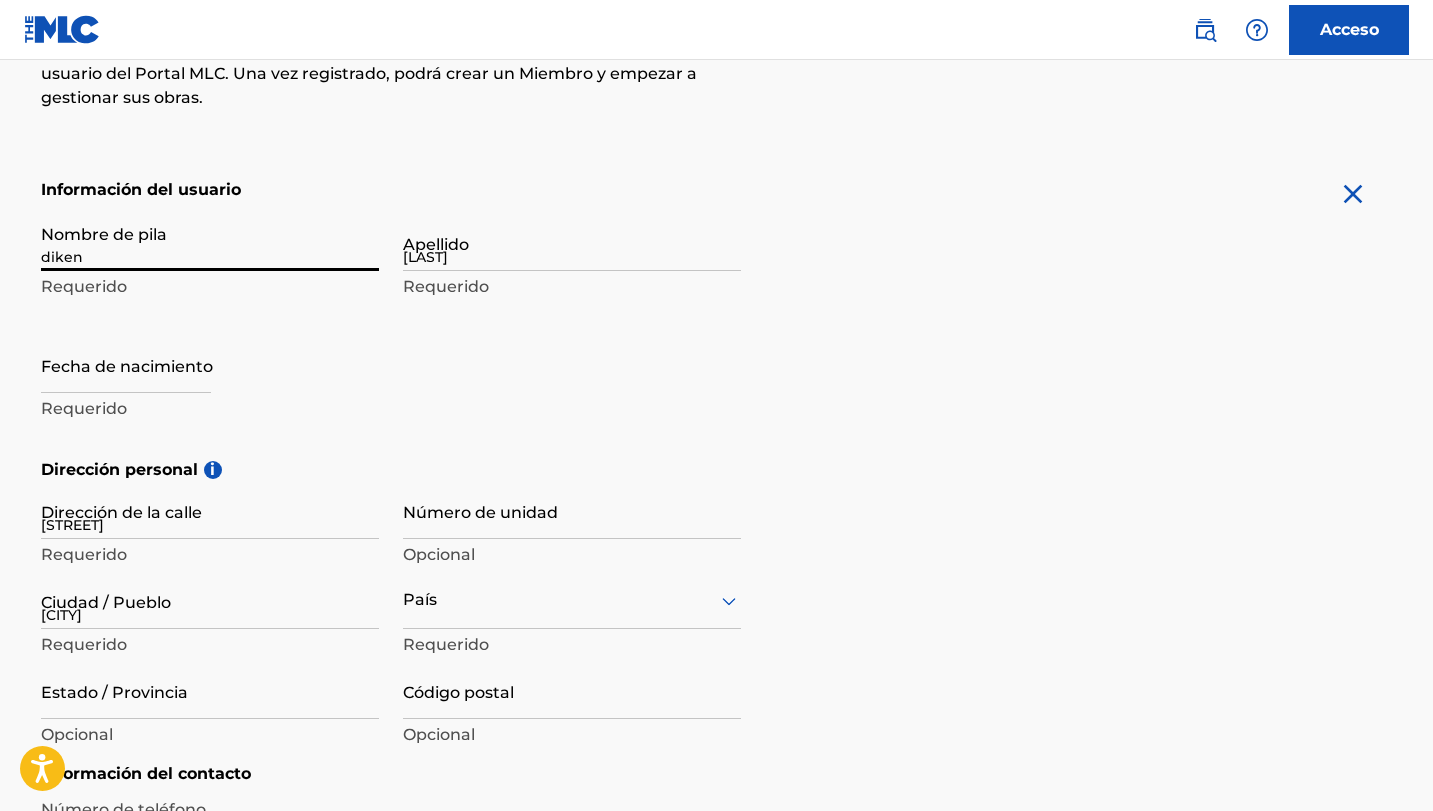 type on "Colombia" 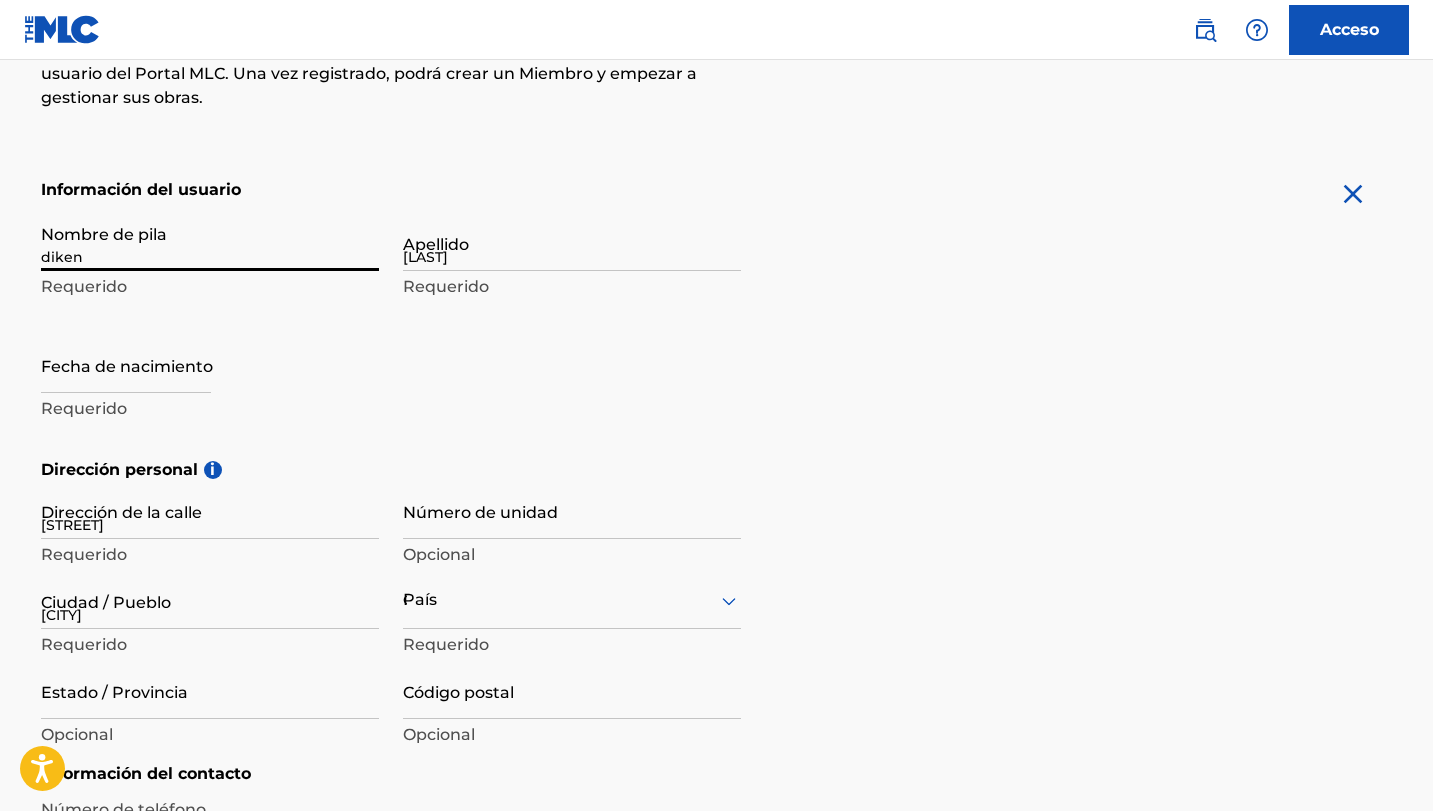type on "[REGION]" 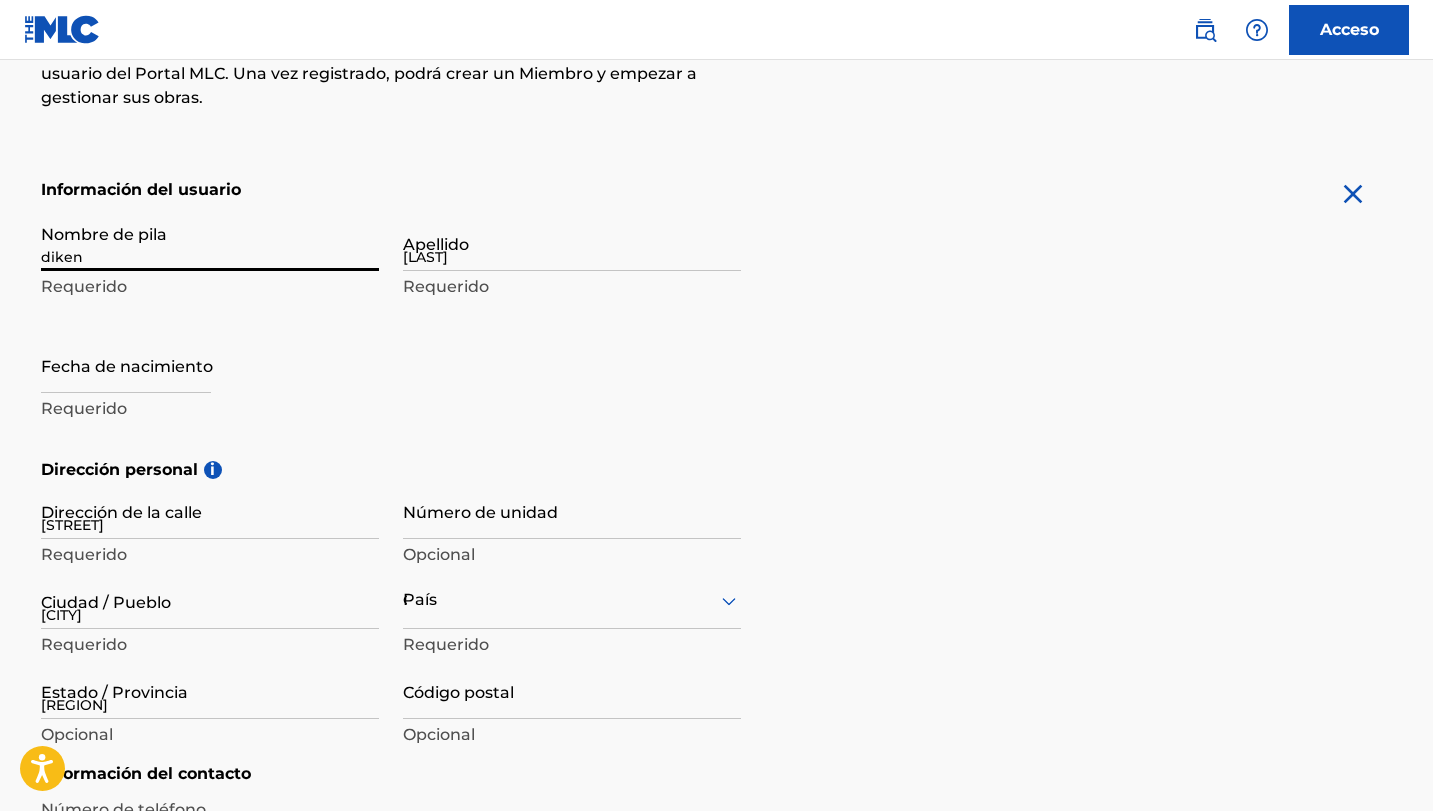 type on "[NUMBER]" 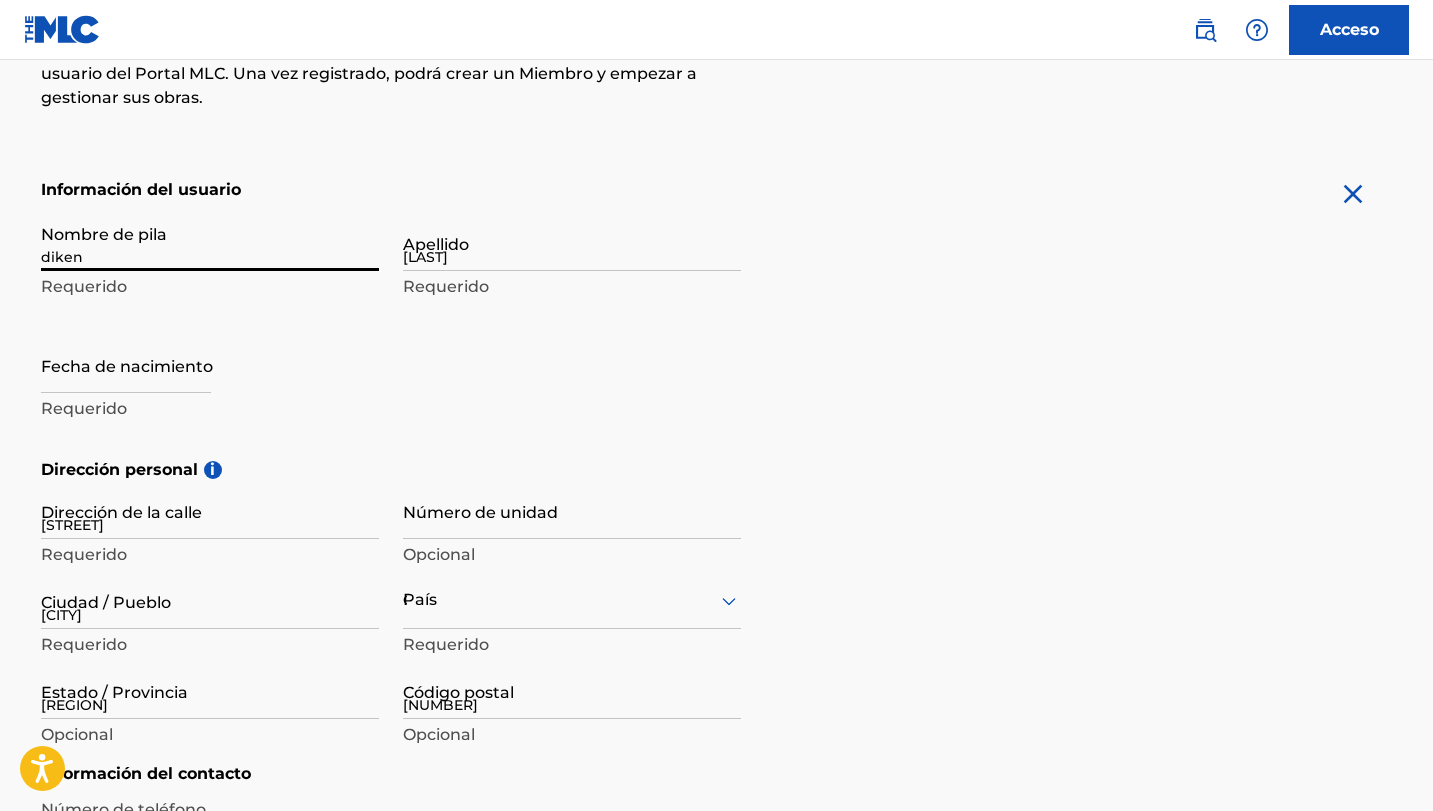 type on "[NAME]@[DOMAIN]" 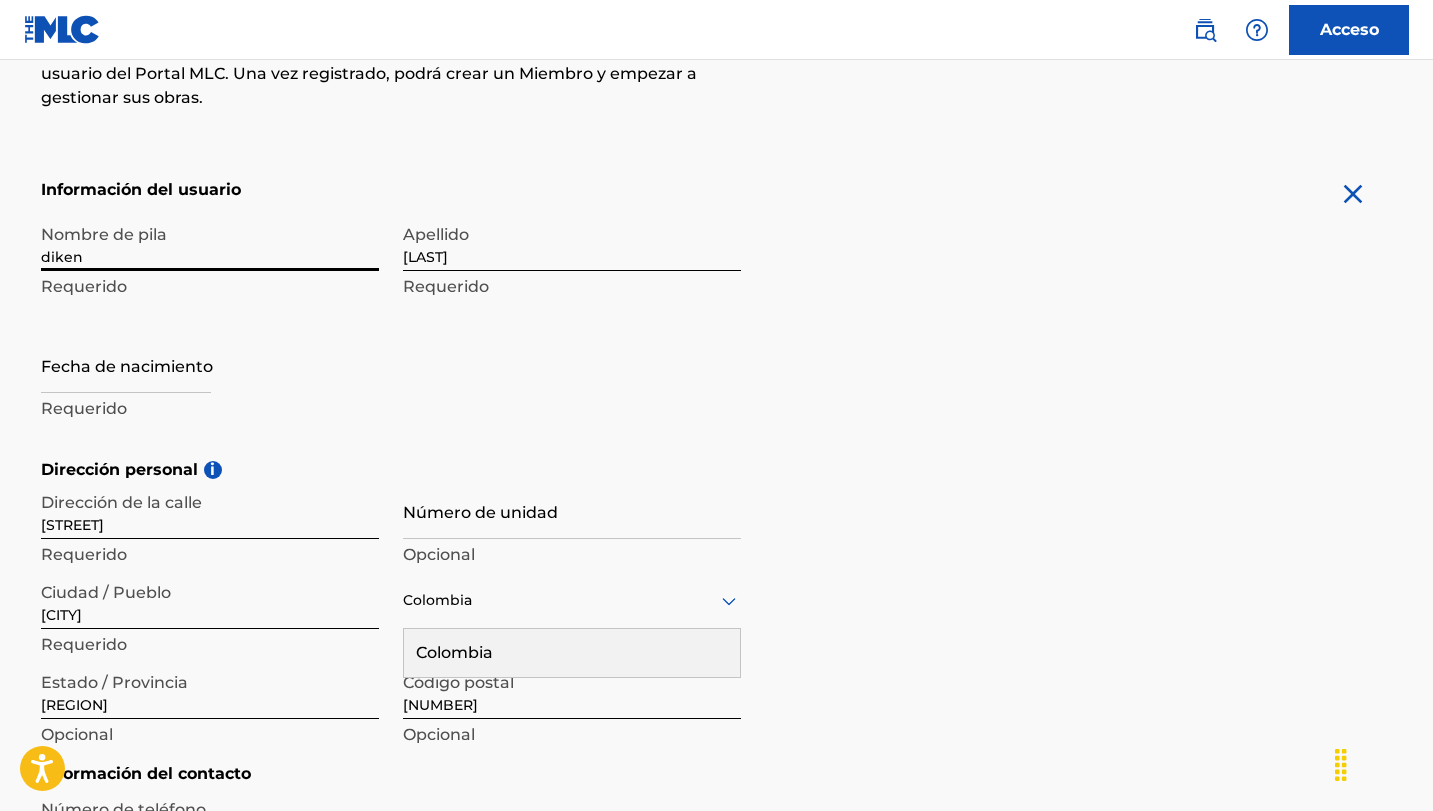 select on "7" 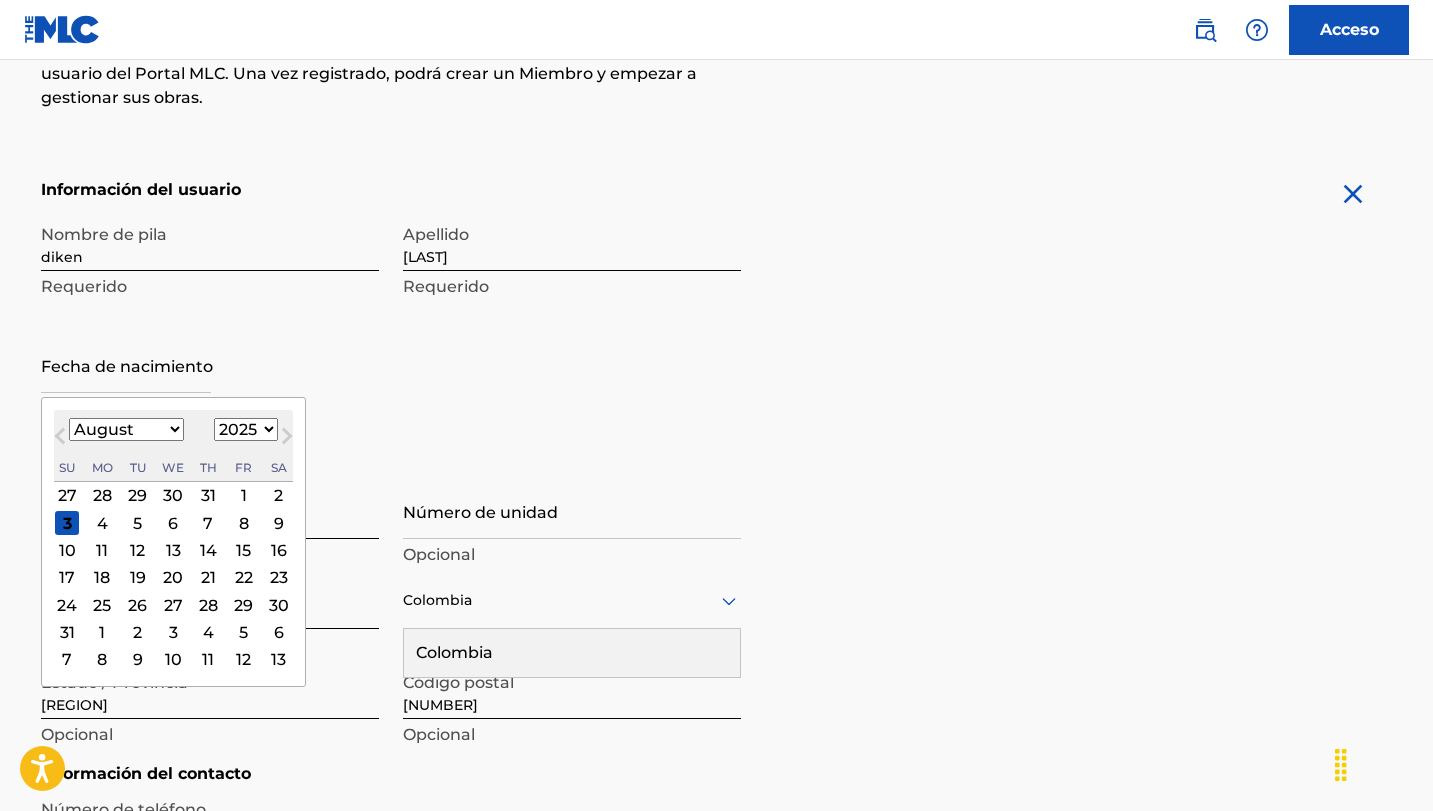 click at bounding box center (126, 364) 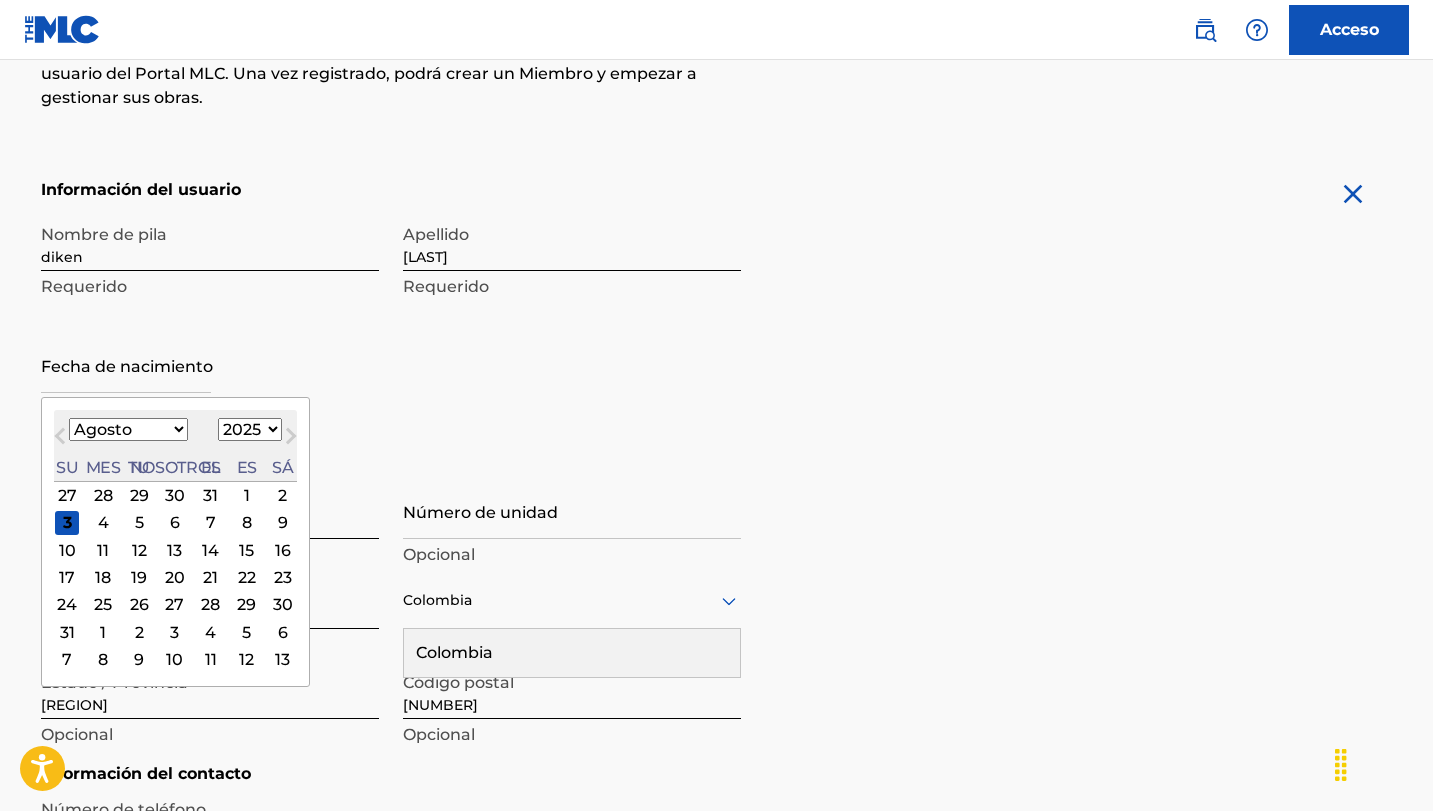 click on "Mes próximo" at bounding box center (291, 440) 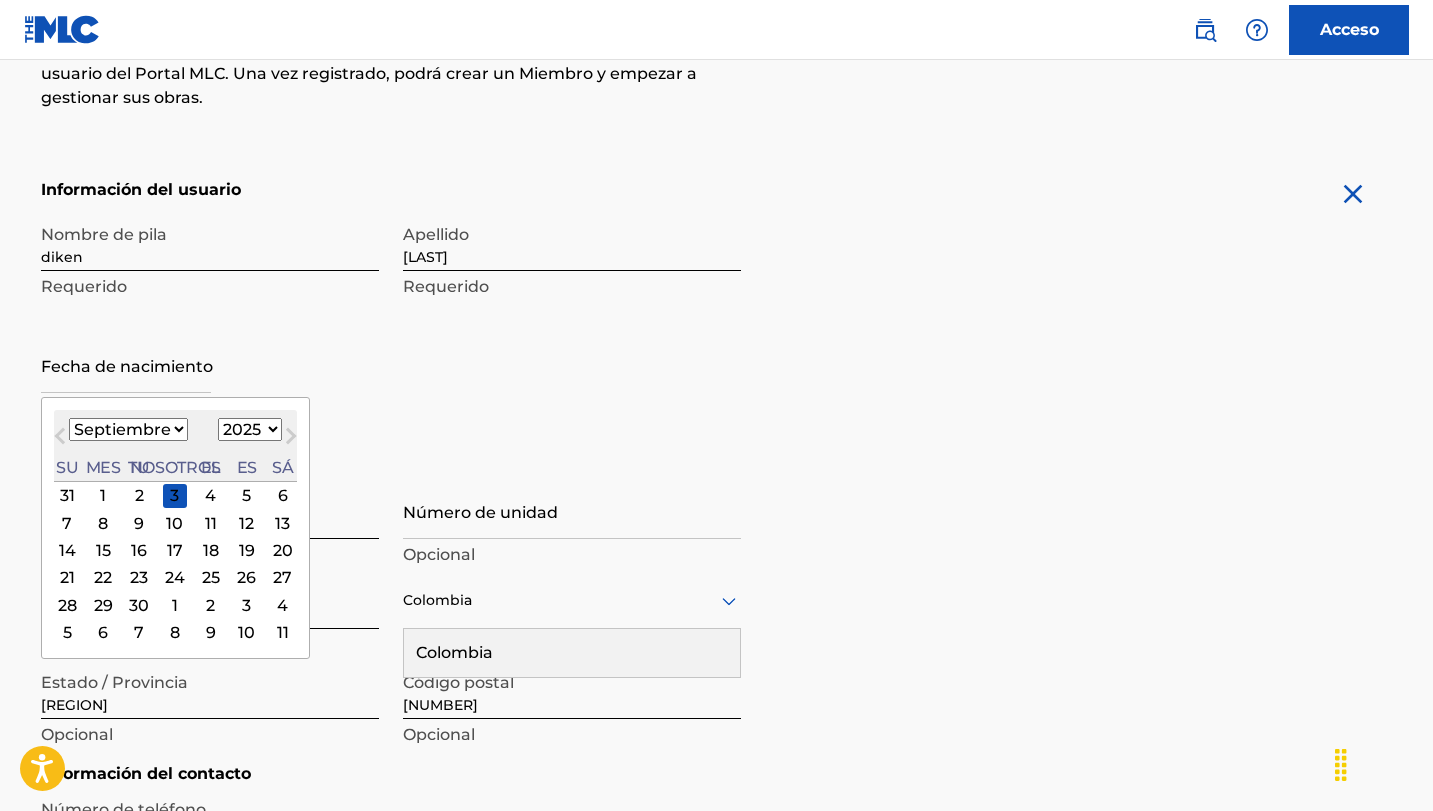 click on "1899 1900 1901 1902 1903 1904 1905 1906 1907 1908 1909 1910 1911 1912 1913 1914 1915 1916 1917 1918 1919 1920 1921 1922 1923 1924 1925 1926 1927 1928 1929 1930 1931 1932 1933 1934 1935 1936 1937 1938 1939 1940 1941 1942 1943 1944 1945 1946 1947 1948 1949 1950 1951 1952 1953 1954 1955 1956 1957 1958 1959 1960 1961 1962 1963 1964 1965 1966 1967 1968 1969 1970 1971 1972 1973 1974 1975 1976 1977 1978 1979 1980 1981 1982 1983 1984 1985 1986 1987 1988 1989 1990 1991 1992 1993 1994 1995 1996 1997 1998 1999 2000 2001 2002 2003 2004 2005 2006 2007 2008 2009 2010 2011 2012 2013 2014 2015 2016 2017 2018 2019 2020 2021 2022 2023 2024 2025 2026 2027 2028 2029 2030 2031 2032 2033 2034 2035 2036 2037 2038 2039 2040 2041 2042 2043 2044 2045 2046 2047 2048 2049 2050 2051 2052 2053 2054 2055 2056 2057 2058 2059 2060 2061 2062 2063 2064 2065 2066 2067 2068 2069 2070 2071 2072 2073 2074 2075 2076 2077 2078 2079 2080 2081 2082 2083 2084 2085 2086 2087 2088 2089 2090 2091 2092 2093 2094 2095 2096 2097 2098 2099 2100" at bounding box center [250, 429] 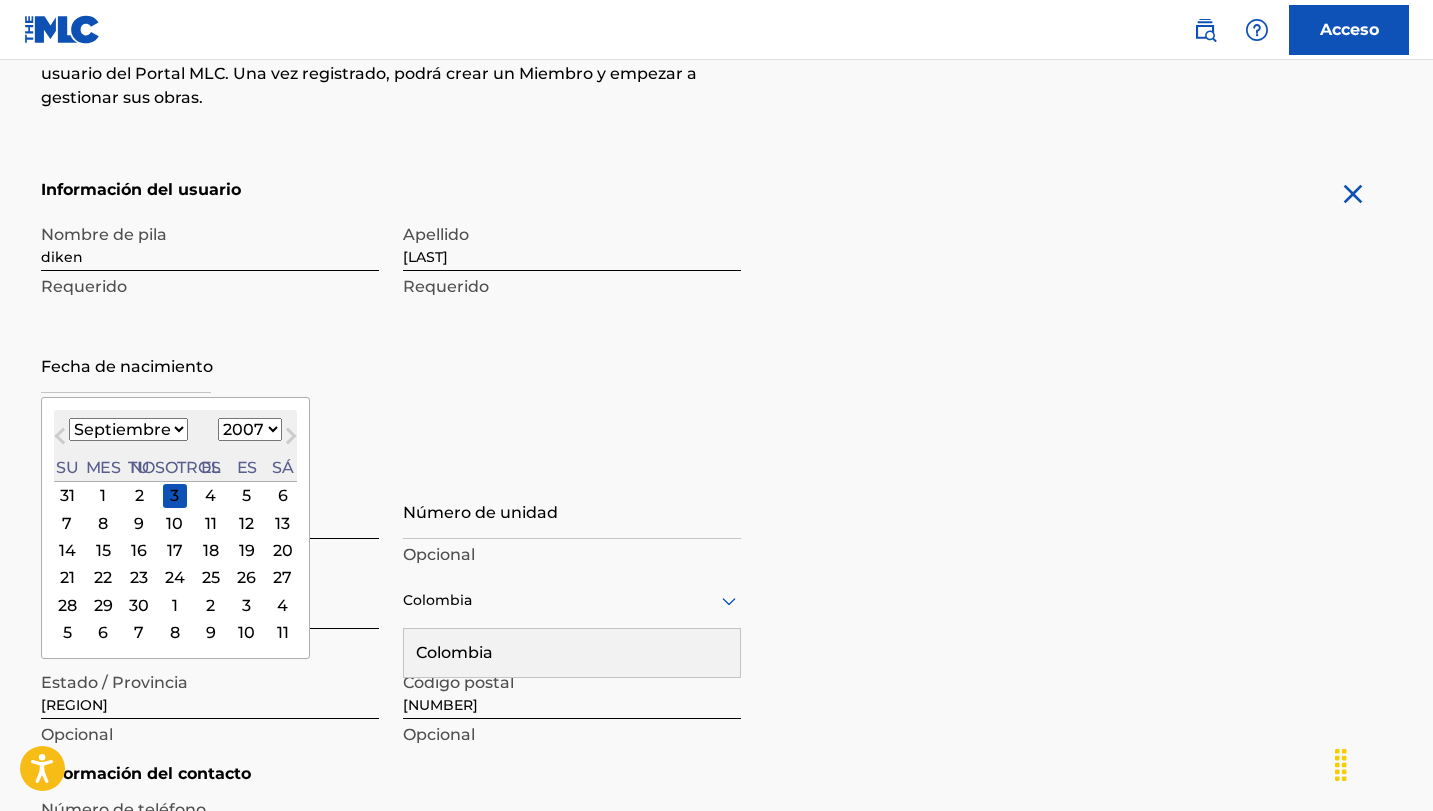 click on "1899 1900 1901 1902 1903 1904 1905 1906 1907 1908 1909 1910 1911 1912 1913 1914 1915 1916 1917 1918 1919 1920 1921 1922 1923 1924 1925 1926 1927 1928 1929 1930 1931 1932 1933 1934 1935 1936 1937 1938 1939 1940 1941 1942 1943 1944 1945 1946 1947 1948 1949 1950 1951 1952 1953 1954 1955 1956 1957 1958 1959 1960 1961 1962 1963 1964 1965 1966 1967 1968 1969 1970 1971 1972 1973 1974 1975 1976 1977 1978 1979 1980 1981 1982 1983 1984 1985 1986 1987 1988 1989 1990 1991 1992 1993 1994 1995 1996 1997 1998 1999 2000 2001 2002 2003 2004 2005 2006 2007 2008 2009 2010 2011 2012 2013 2014 2015 2016 2017 2018 2019 2020 2021 2022 2023 2024 2025 2026 2027 2028 2029 2030 2031 2032 2033 2034 2035 2036 2037 2038 2039 2040 2041 2042 2043 2044 2045 2046 2047 2048 2049 2050 2051 2052 2053 2054 2055 2056 2057 2058 2059 2060 2061 2062 2063 2064 2065 2066 2067 2068 2069 2070 2071 2072 2073 2074 2075 2076 2077 2078 2079 2080 2081 2082 2083 2084 2085 2086 2087 2088 2089 2090 2091 2092 2093 2094 2095 2096 2097 2098 2099 2100" at bounding box center [250, 429] 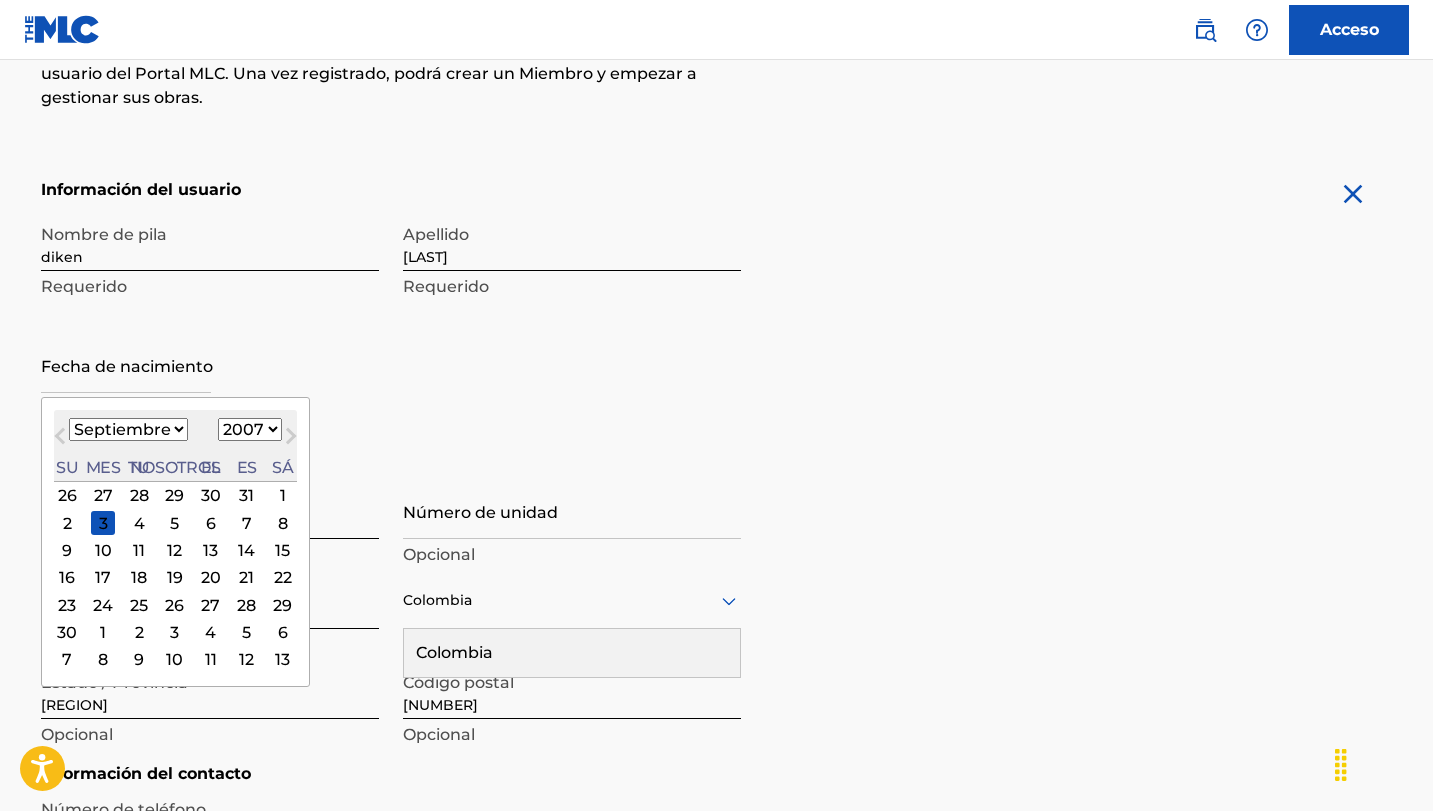 click on "Mes próximo" at bounding box center (291, 440) 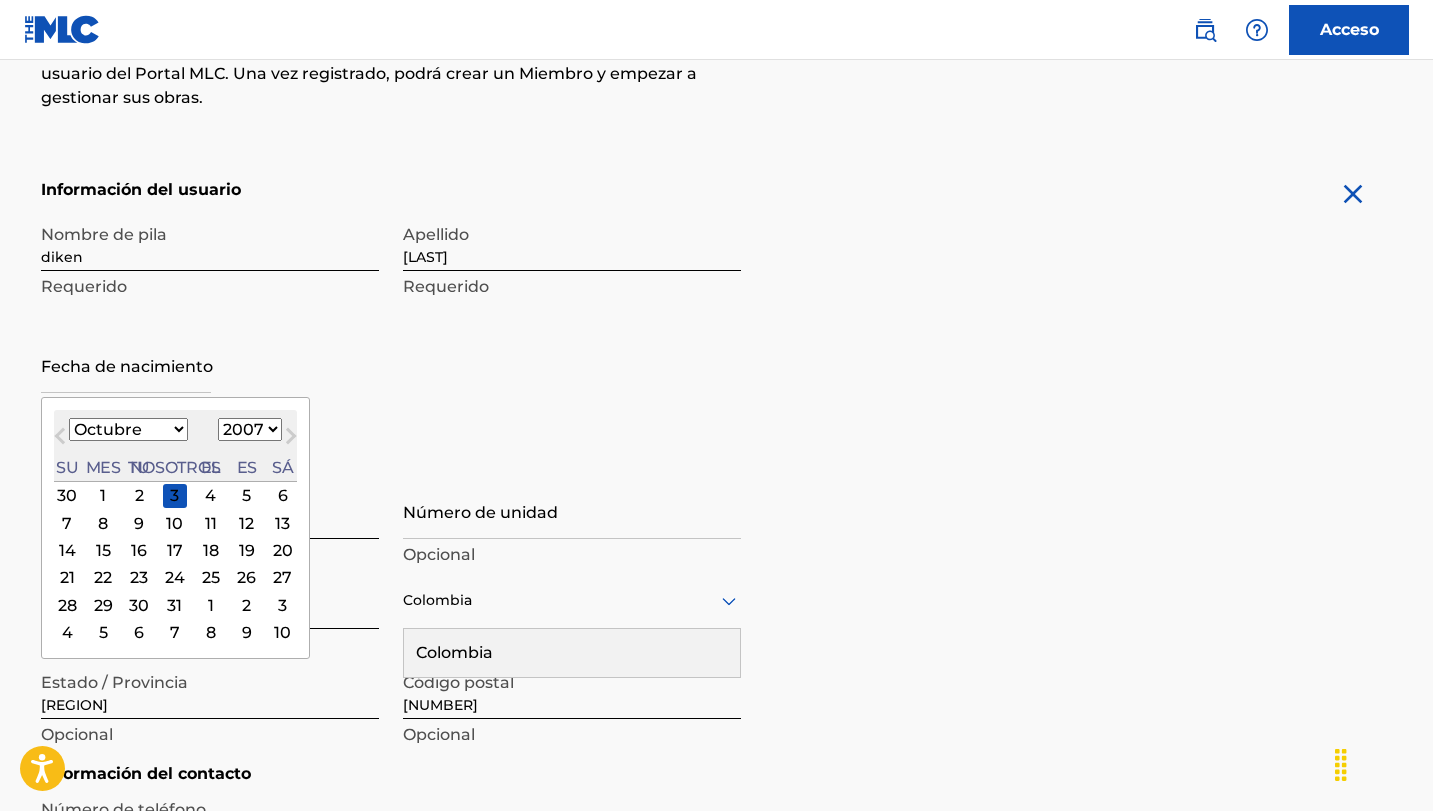 click on "Mes próximo" at bounding box center (291, 440) 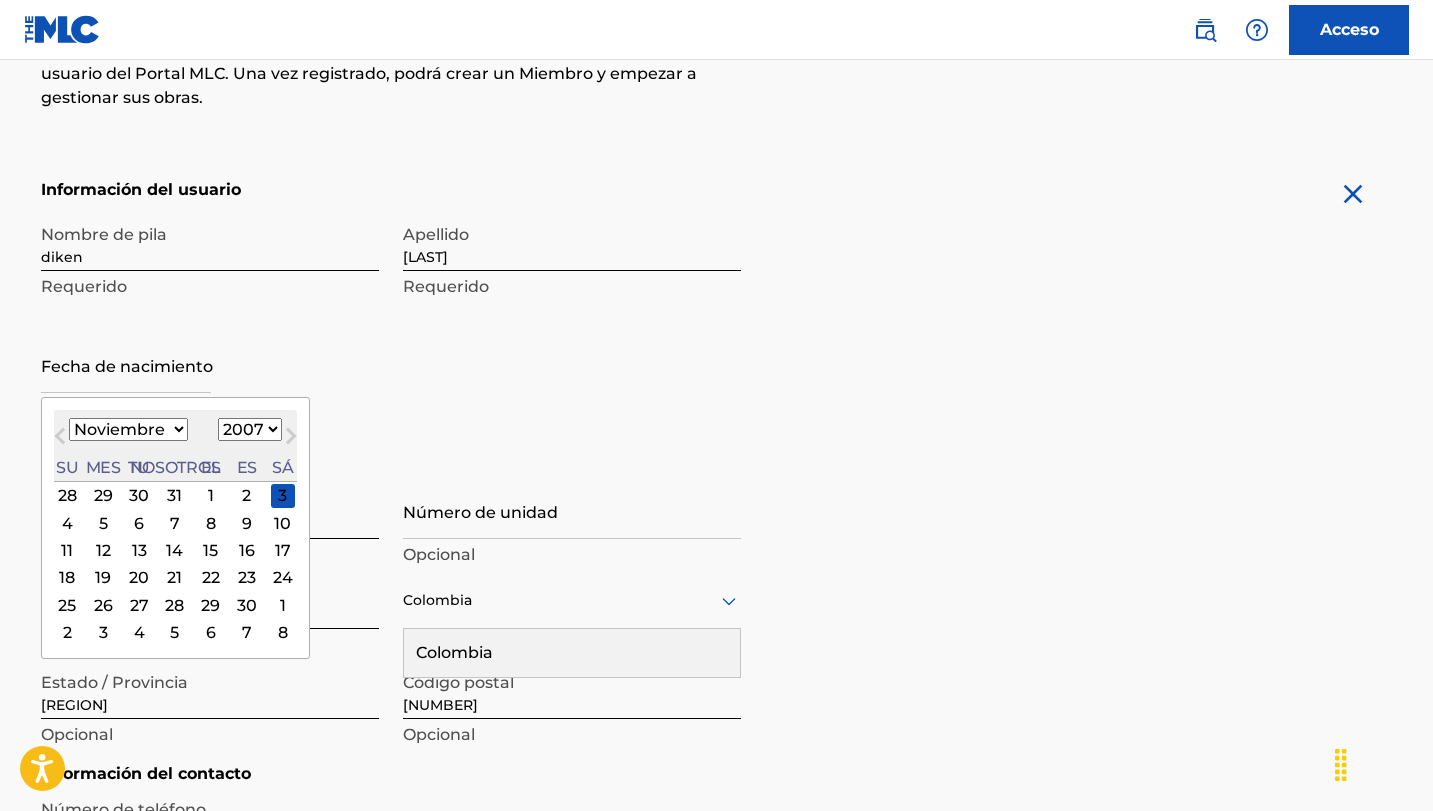 click on "1899 1900 1901 1902 1903 1904 1905 1906 1907 1908 1909 1910 1911 1912 1913 1914 1915 1916 1917 1918 1919 1920 1921 1922 1923 1924 1925 1926 1927 1928 1929 1930 1931 1932 1933 1934 1935 1936 1937 1938 1939 1940 1941 1942 1943 1944 1945 1946 1947 1948 1949 1950 1951 1952 1953 1954 1955 1956 1957 1958 1959 1960 1961 1962 1963 1964 1965 1966 1967 1968 1969 1970 1971 1972 1973 1974 1975 1976 1977 1978 1979 1980 1981 1982 1983 1984 1985 1986 1987 1988 1989 1990 1991 1992 1993 1994 1995 1996 1997 1998 1999 2000 2001 2002 2003 2004 2005 2006 2007 2008 2009 2010 2011 2012 2013 2014 2015 2016 2017 2018 2019 2020 2021 2022 2023 2024 2025 2026 2027 2028 2029 2030 2031 2032 2033 2034 2035 2036 2037 2038 2039 2040 2041 2042 2043 2044 2045 2046 2047 2048 2049 2050 2051 2052 2053 2054 2055 2056 2057 2058 2059 2060 2061 2062 2063 2064 2065 2066 2067 2068 2069 2070 2071 2072 2073 2074 2075 2076 2077 2078 2079 2080 2081 2082 2083 2084 2085 2086 2087 2088 2089 2090 2091 2092 2093 2094 2095 2096 2097 2098 2099 2100" at bounding box center (250, 429) 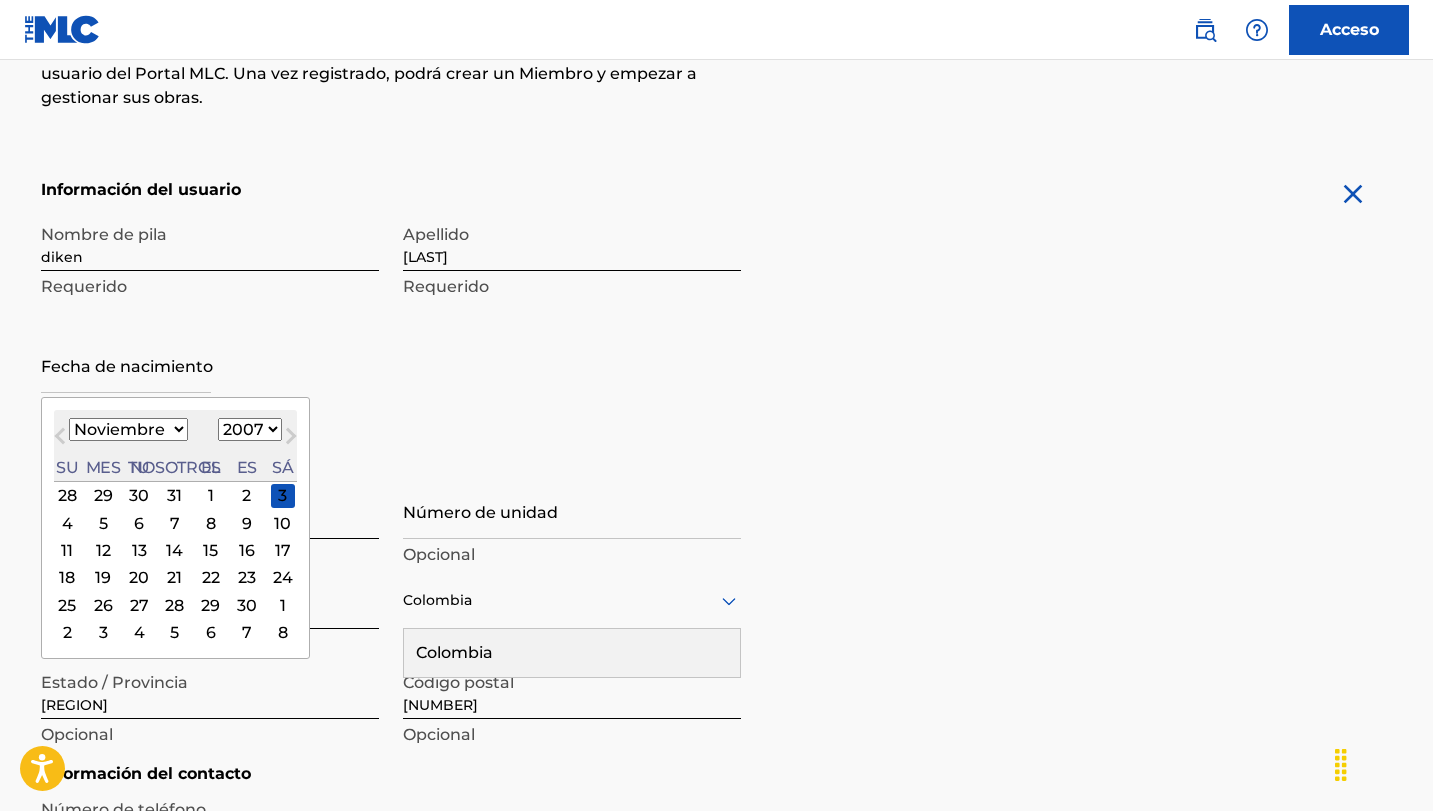 select on "1997" 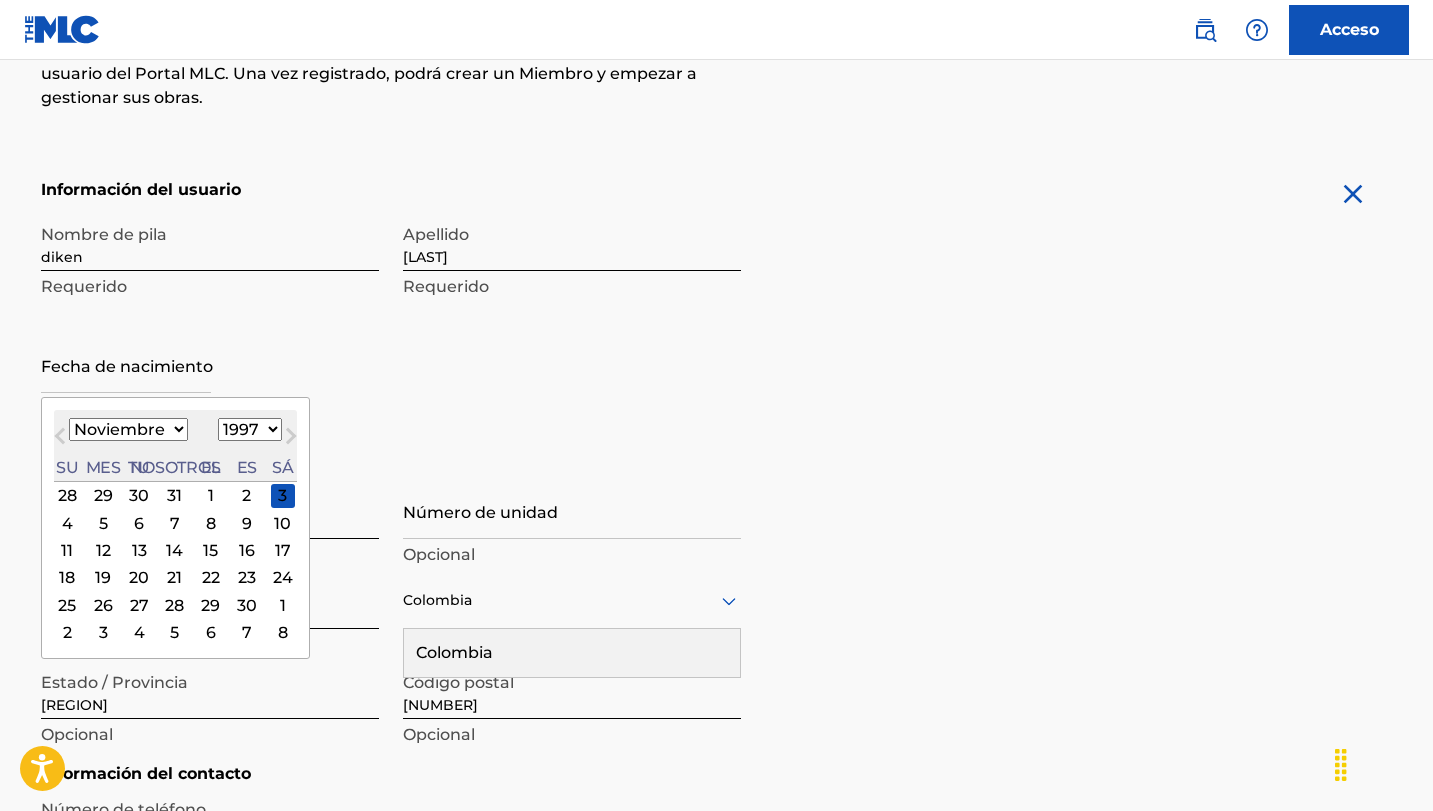 click on "1899 1900 1901 1902 1903 1904 1905 1906 1907 1908 1909 1910 1911 1912 1913 1914 1915 1916 1917 1918 1919 1920 1921 1922 1923 1924 1925 1926 1927 1928 1929 1930 1931 1932 1933 1934 1935 1936 1937 1938 1939 1940 1941 1942 1943 1944 1945 1946 1947 1948 1949 1950 1951 1952 1953 1954 1955 1956 1957 1958 1959 1960 1961 1962 1963 1964 1965 1966 1967 1968 1969 1970 1971 1972 1973 1974 1975 1976 1977 1978 1979 1980 1981 1982 1983 1984 1985 1986 1987 1988 1989 1990 1991 1992 1993 1994 1995 1996 1997 1998 1999 2000 2001 2002 2003 2004 2005 2006 2007 2008 2009 2010 2011 2012 2013 2014 2015 2016 2017 2018 2019 2020 2021 2022 2023 2024 2025 2026 2027 2028 2029 2030 2031 2032 2033 2034 2035 2036 2037 2038 2039 2040 2041 2042 2043 2044 2045 2046 2047 2048 2049 2050 2051 2052 2053 2054 2055 2056 2057 2058 2059 2060 2061 2062 2063 2064 2065 2066 2067 2068 2069 2070 2071 2072 2073 2074 2075 2076 2077 2078 2079 2080 2081 2082 2083 2084 2085 2086 2087 2088 2089 2090 2091 2092 2093 2094 2095 2096 2097 2098 2099 2100" at bounding box center (250, 429) 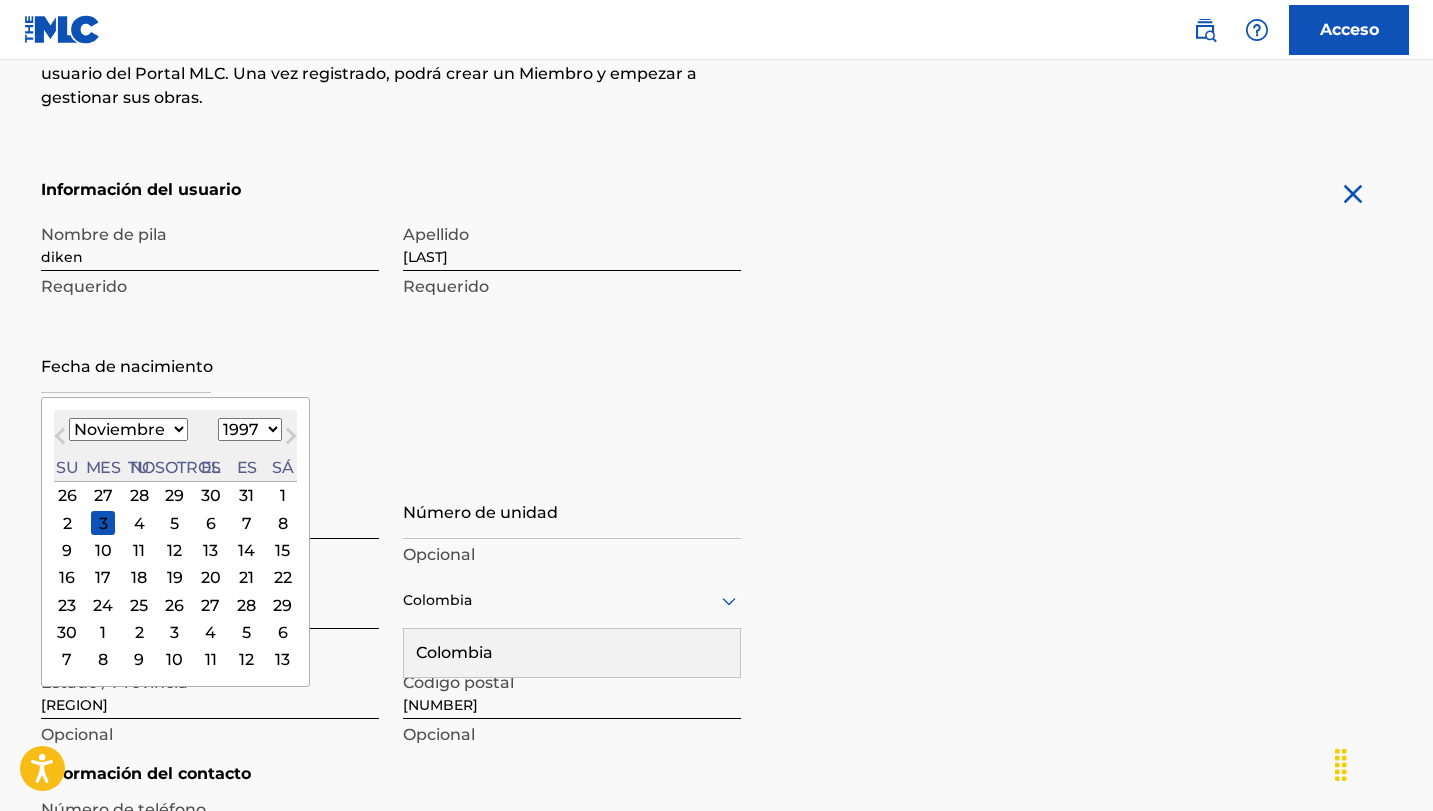 click on "22" at bounding box center (283, 578) 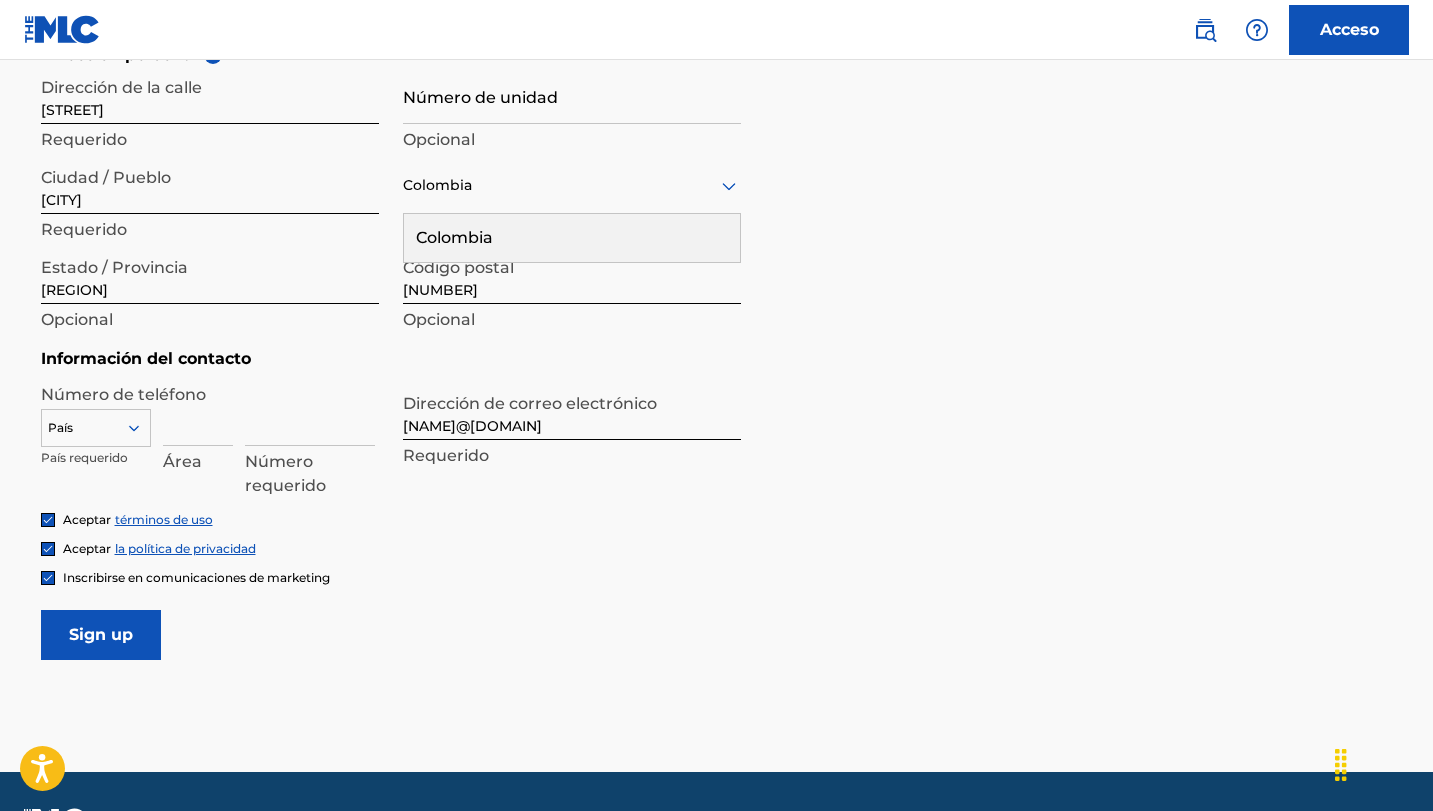 scroll, scrollTop: 767, scrollLeft: 0, axis: vertical 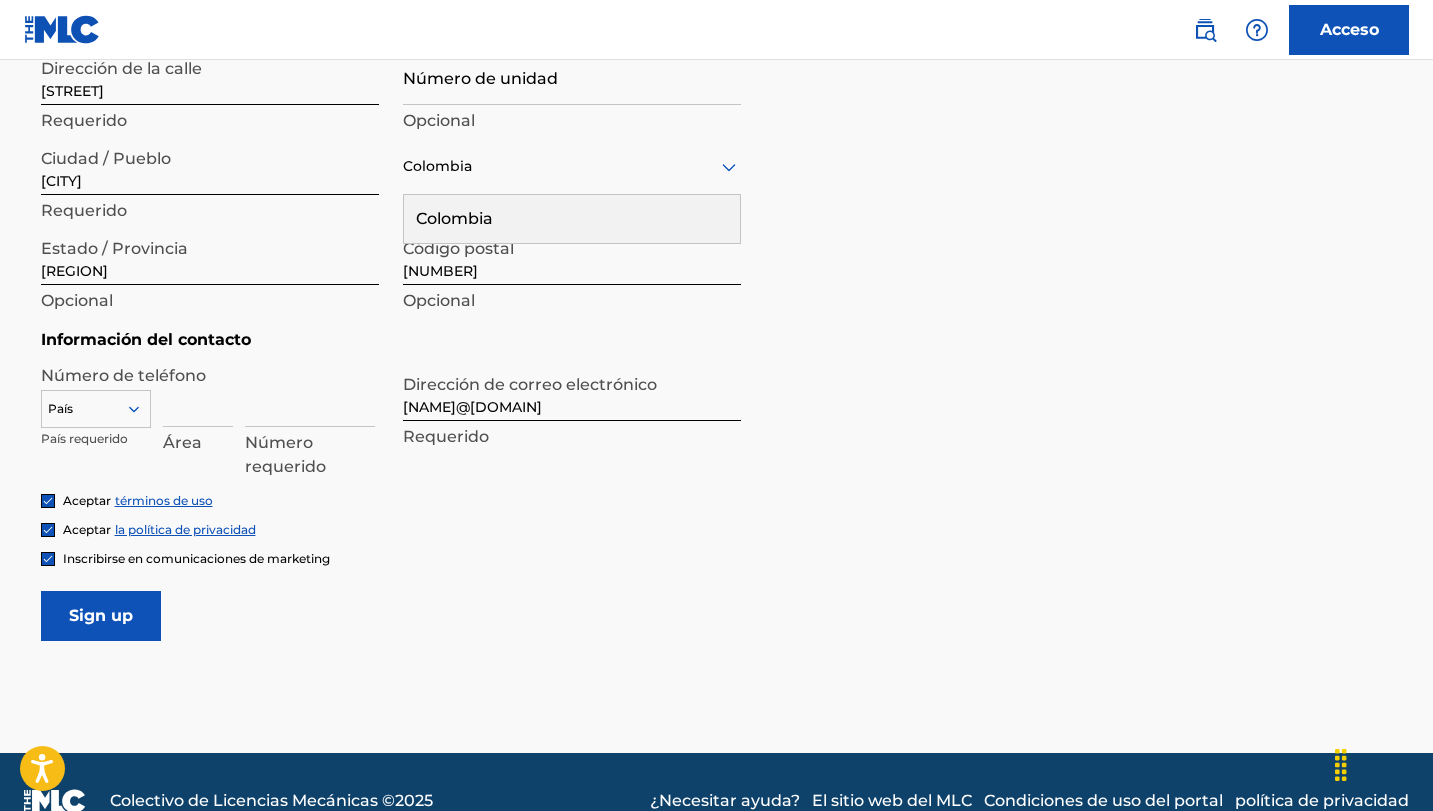 click at bounding box center (96, 409) 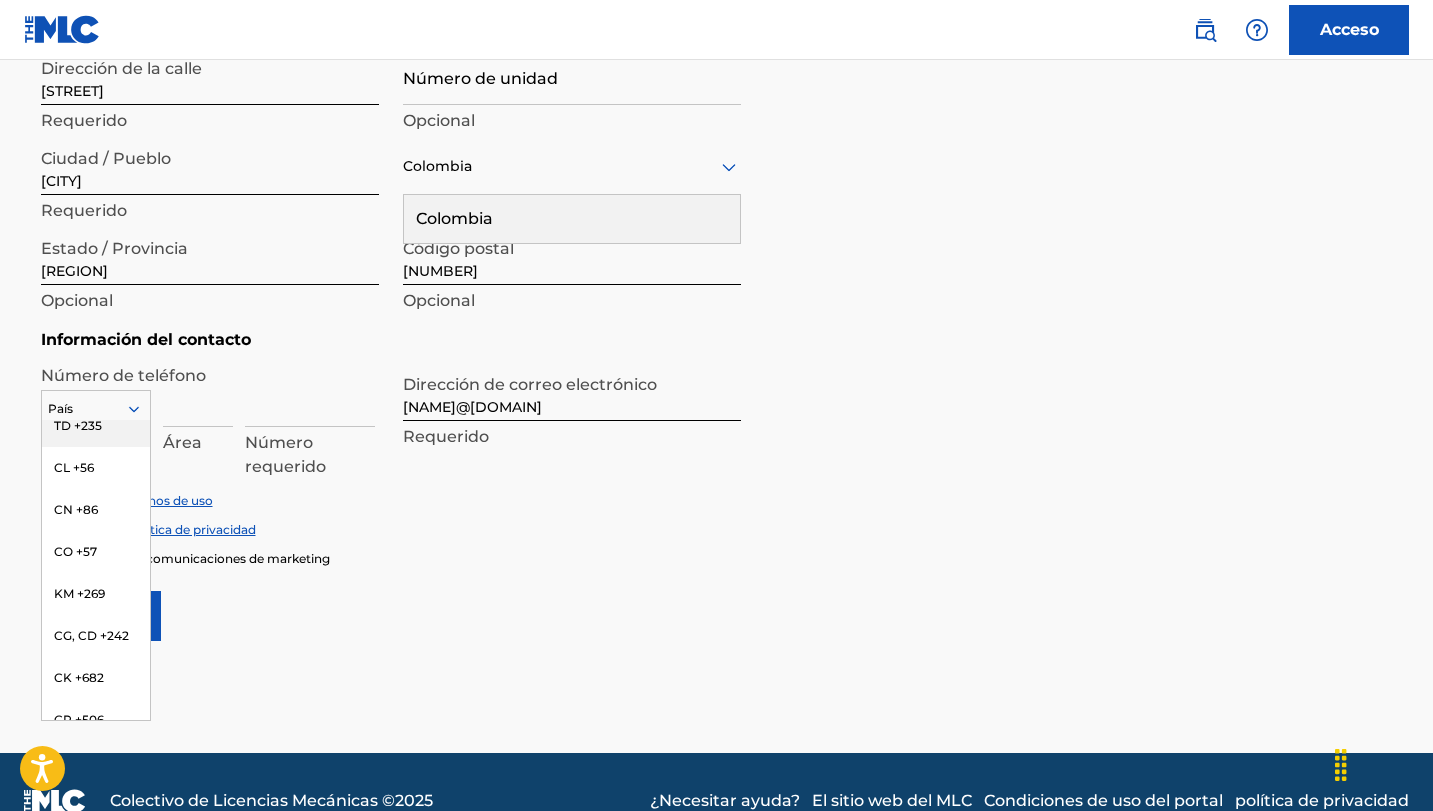 scroll, scrollTop: 1700, scrollLeft: 0, axis: vertical 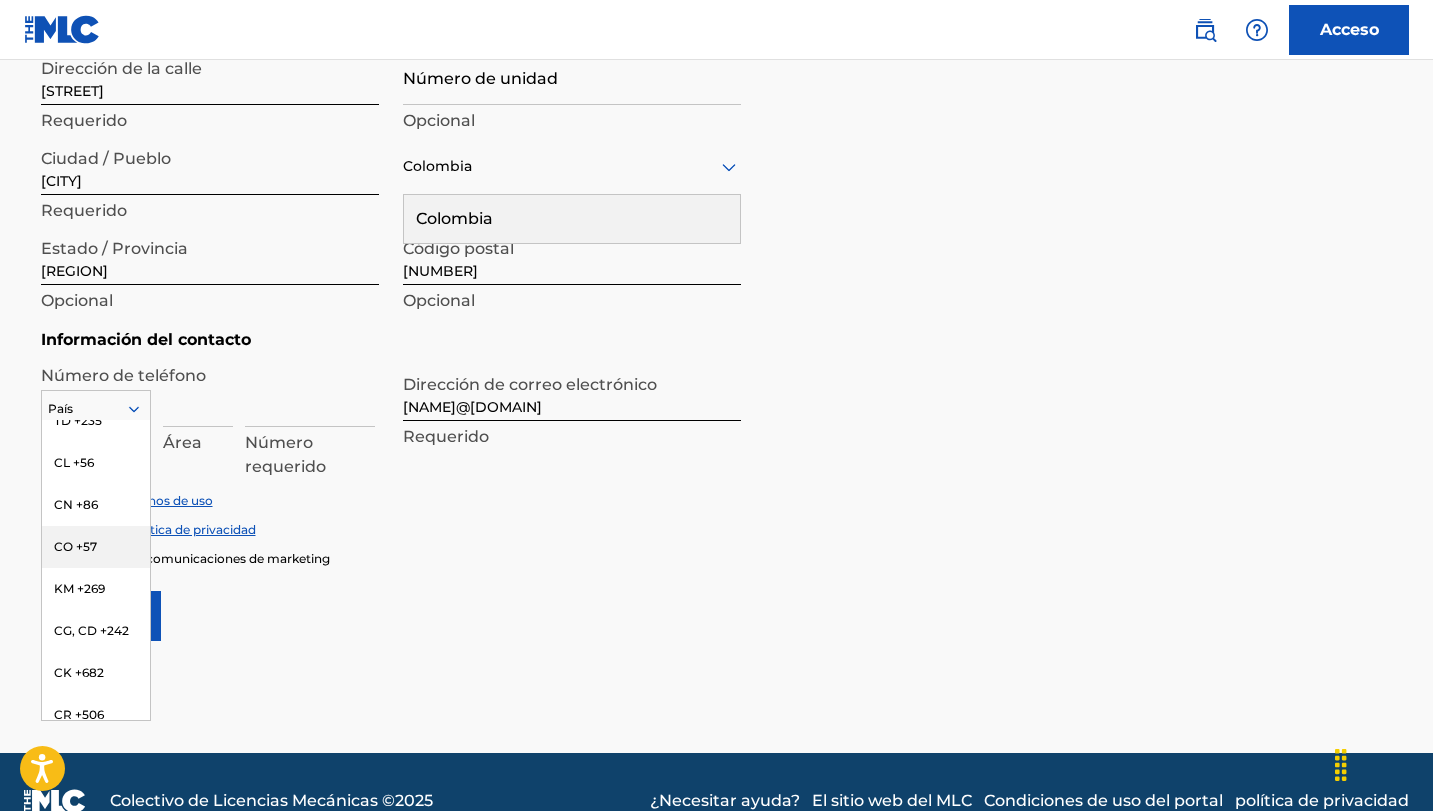 click on "CO +57" at bounding box center [75, 546] 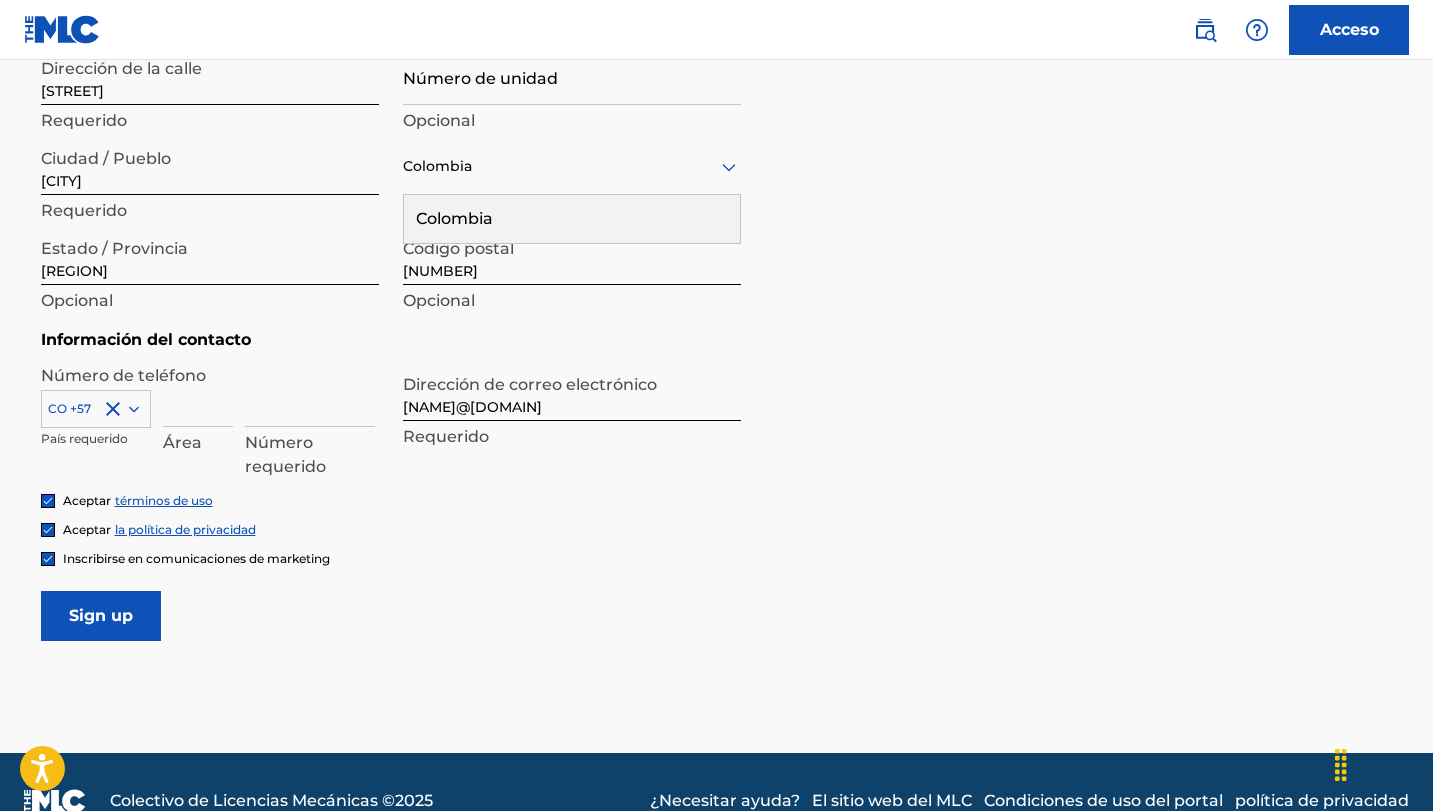 click at bounding box center [198, 398] 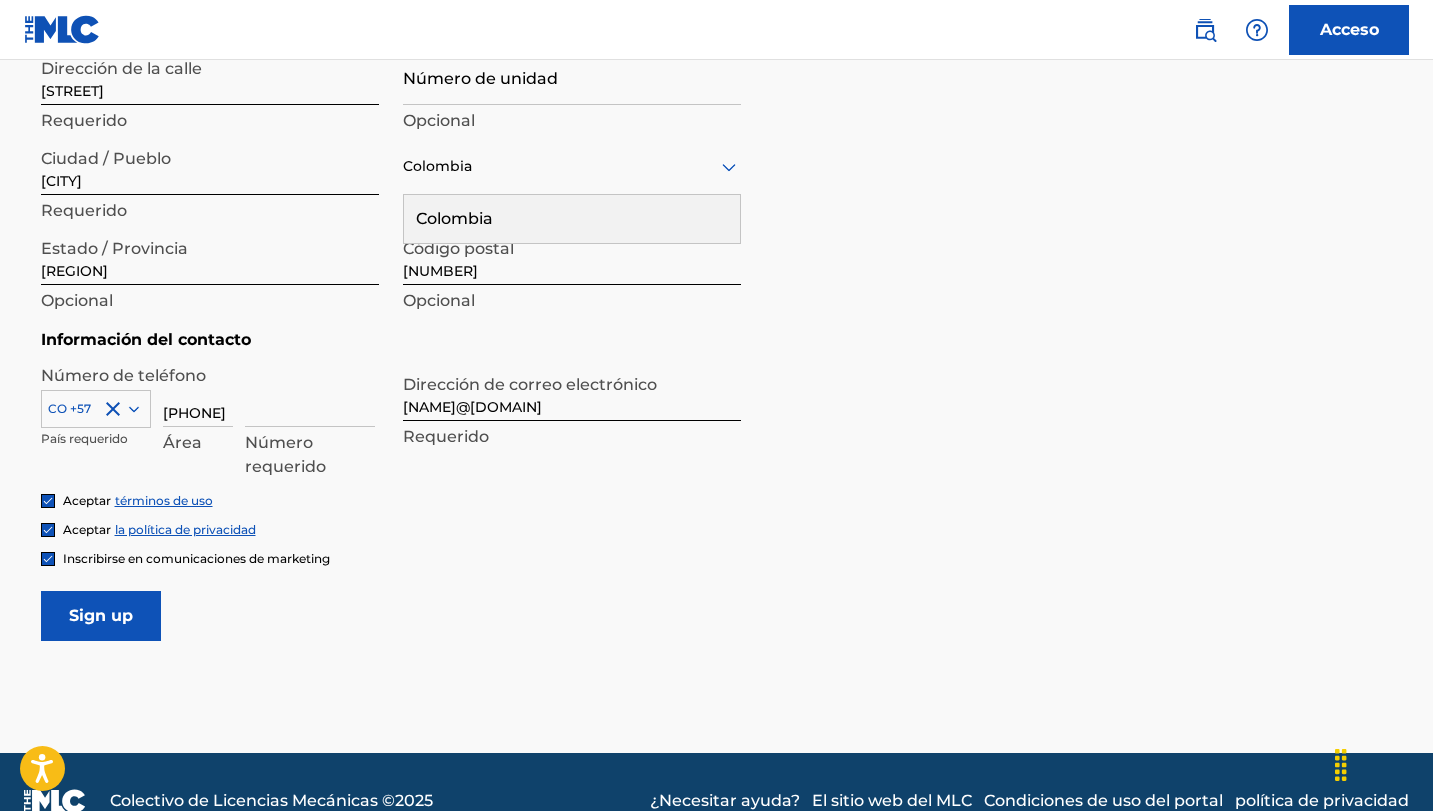 scroll, scrollTop: 0, scrollLeft: 10, axis: horizontal 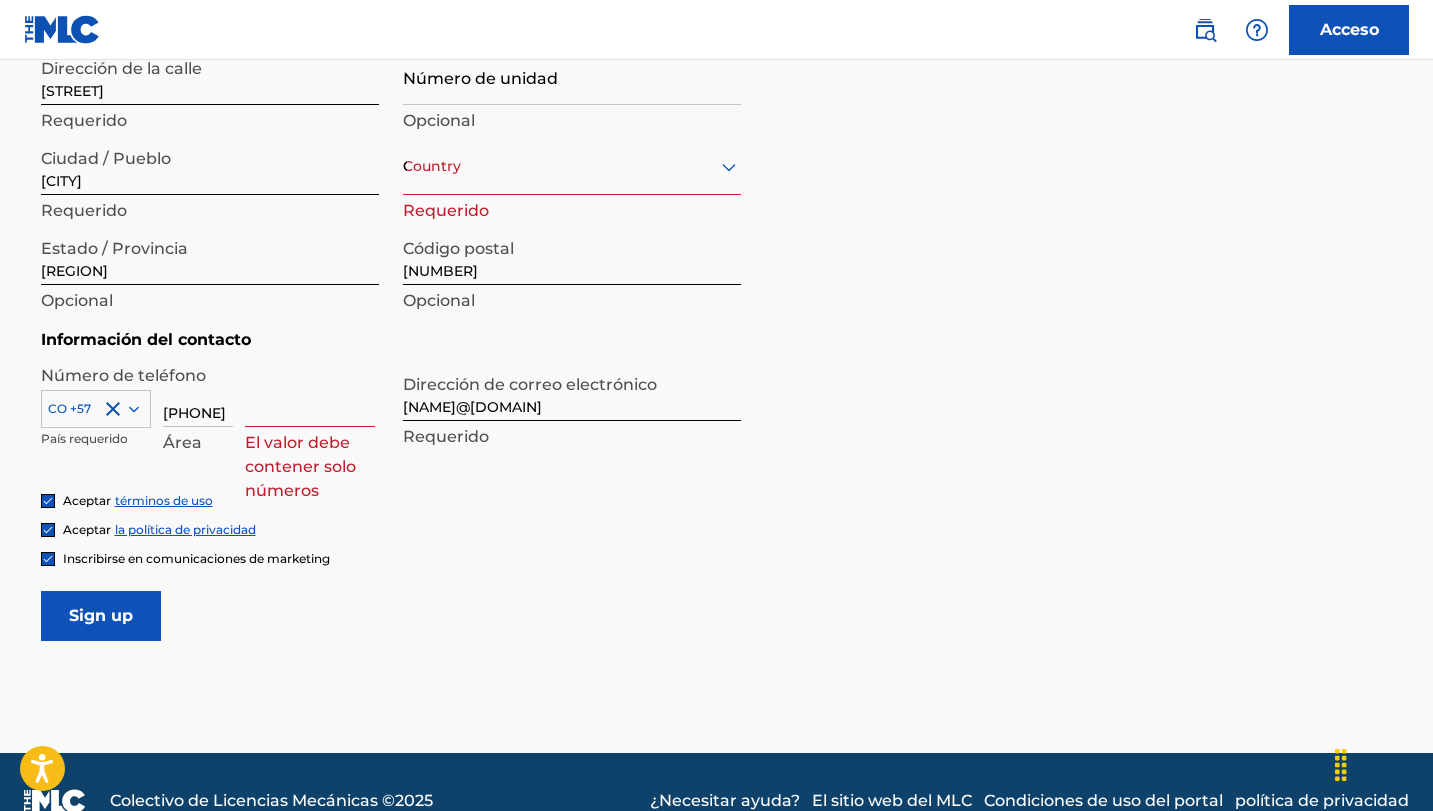 click at bounding box center (310, 398) 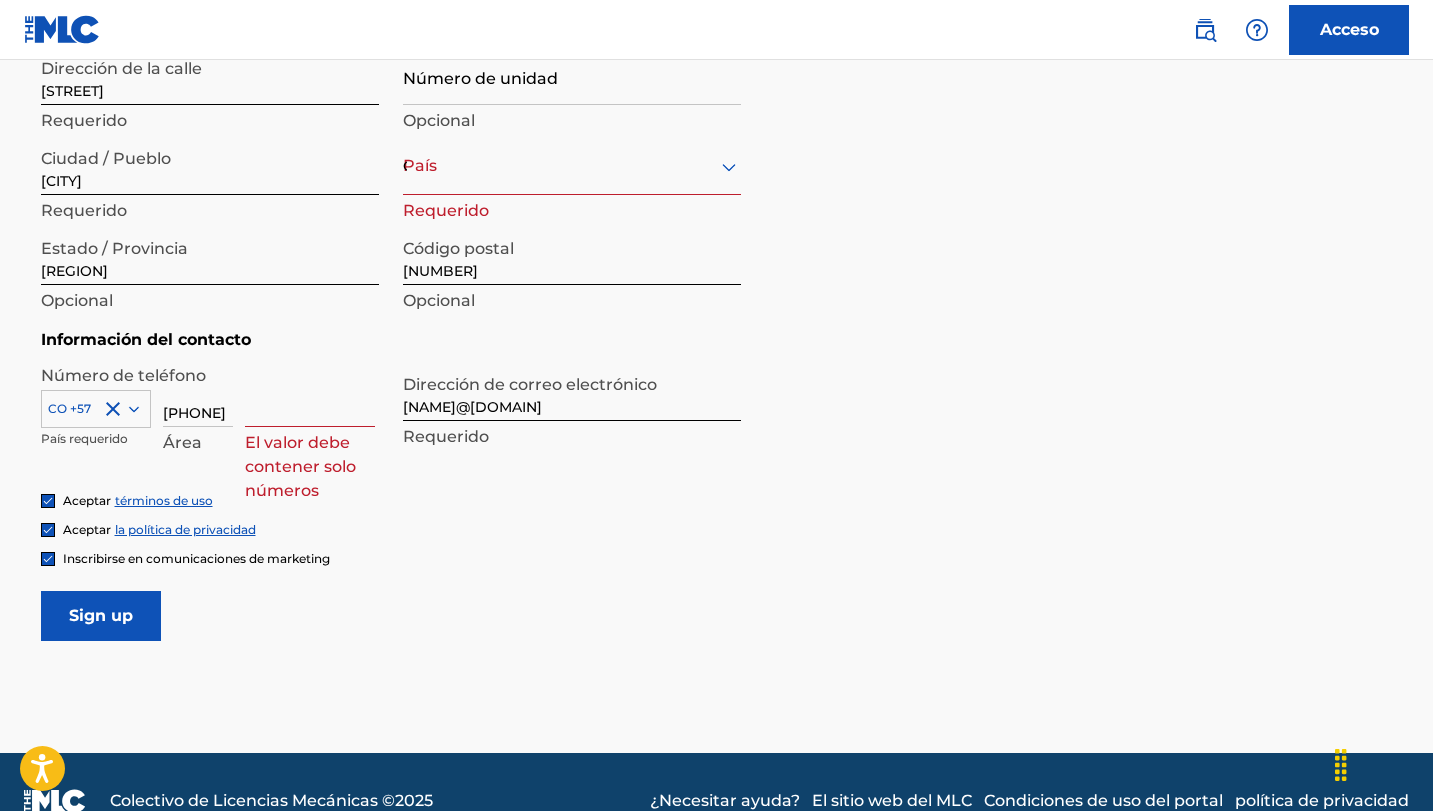 click on "[PHONE]" at bounding box center (198, 398) 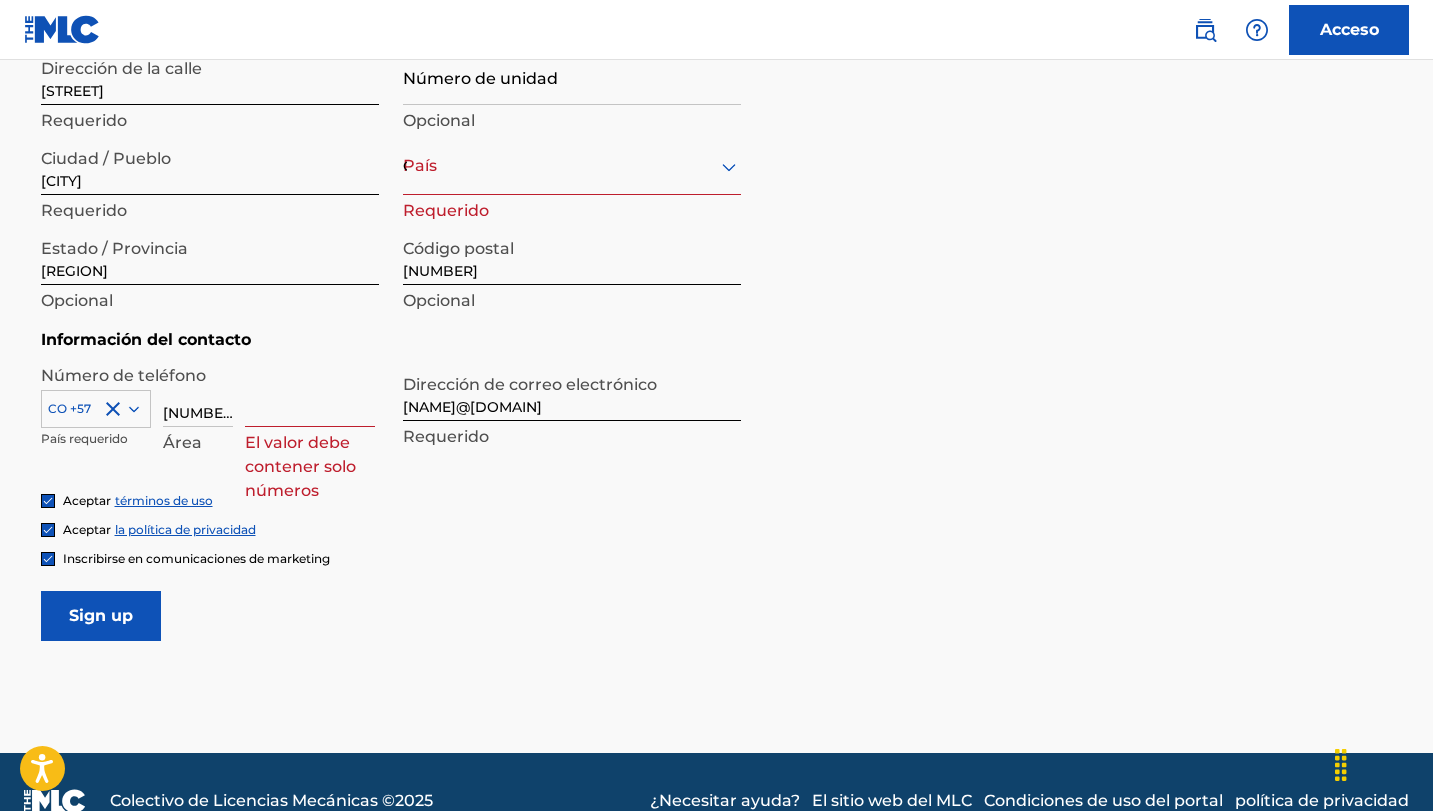 click at bounding box center [310, 398] 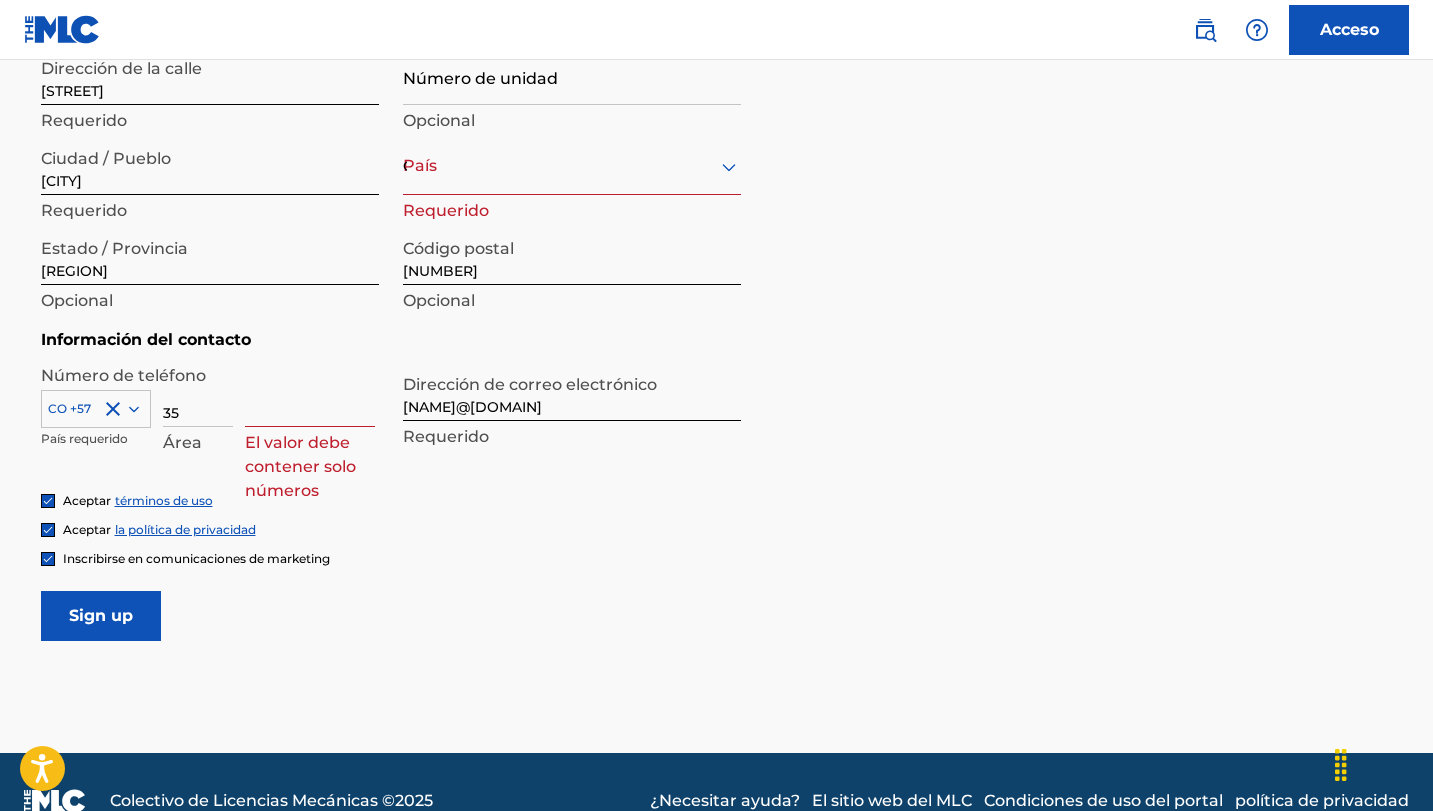 type on "5" 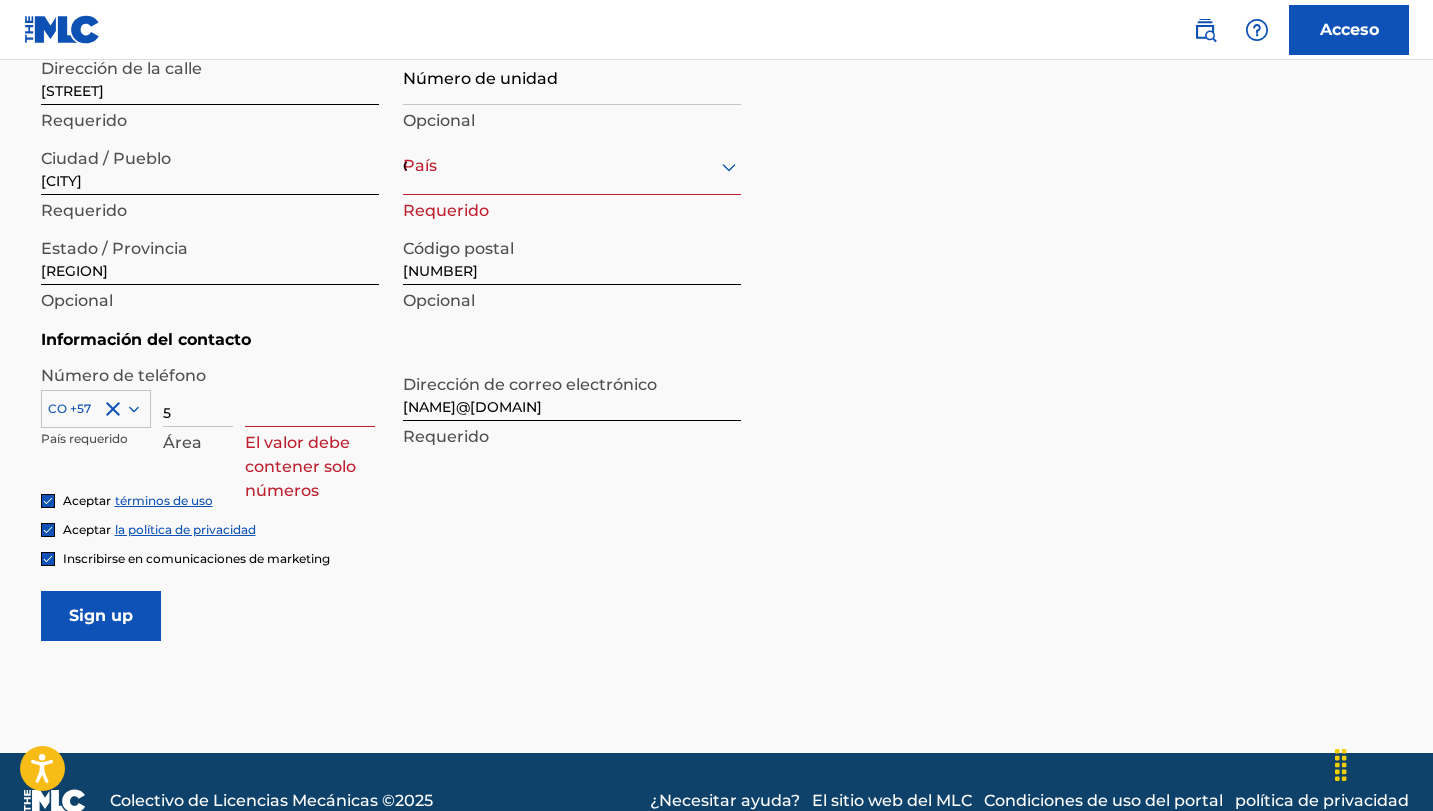 click on "5" at bounding box center [198, 398] 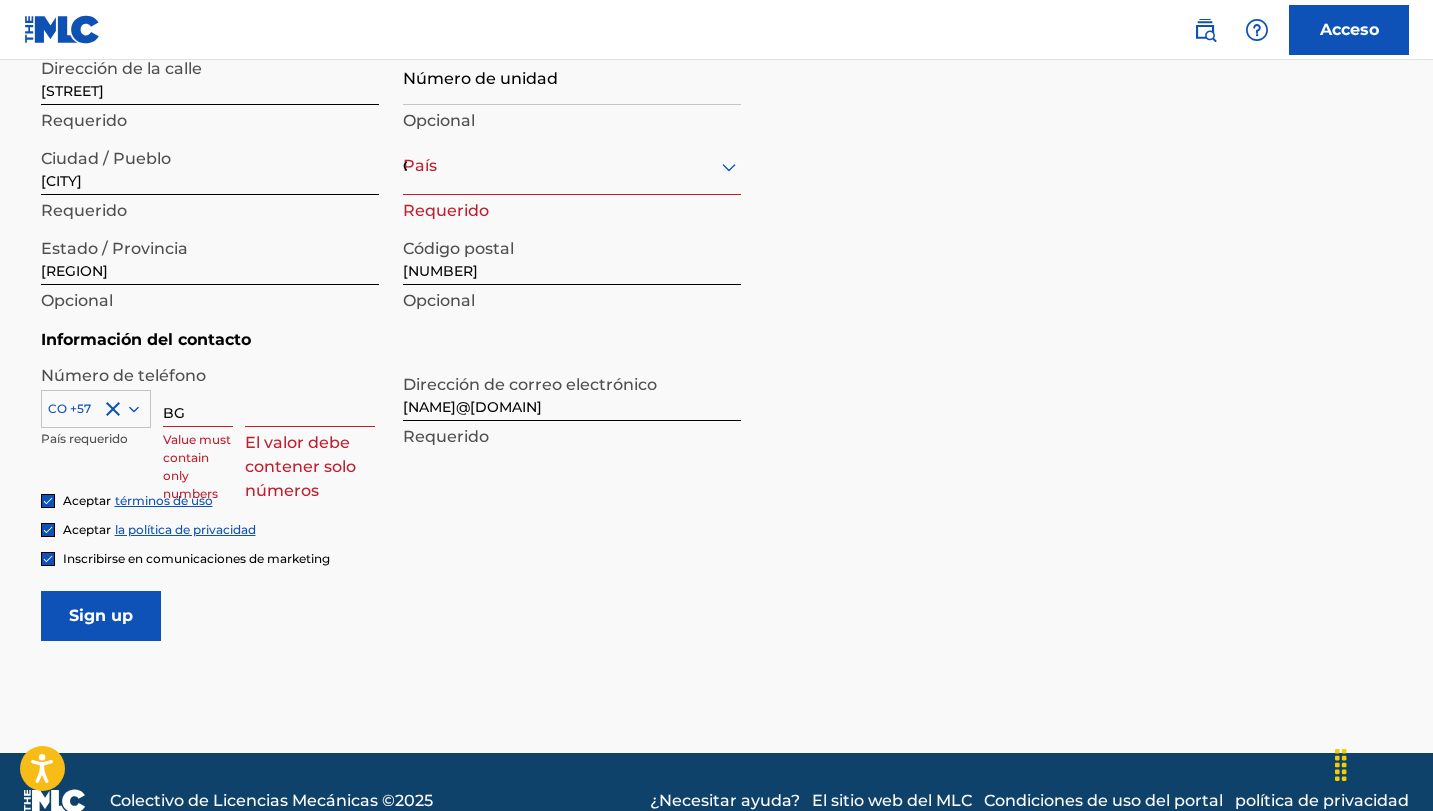 type on "B" 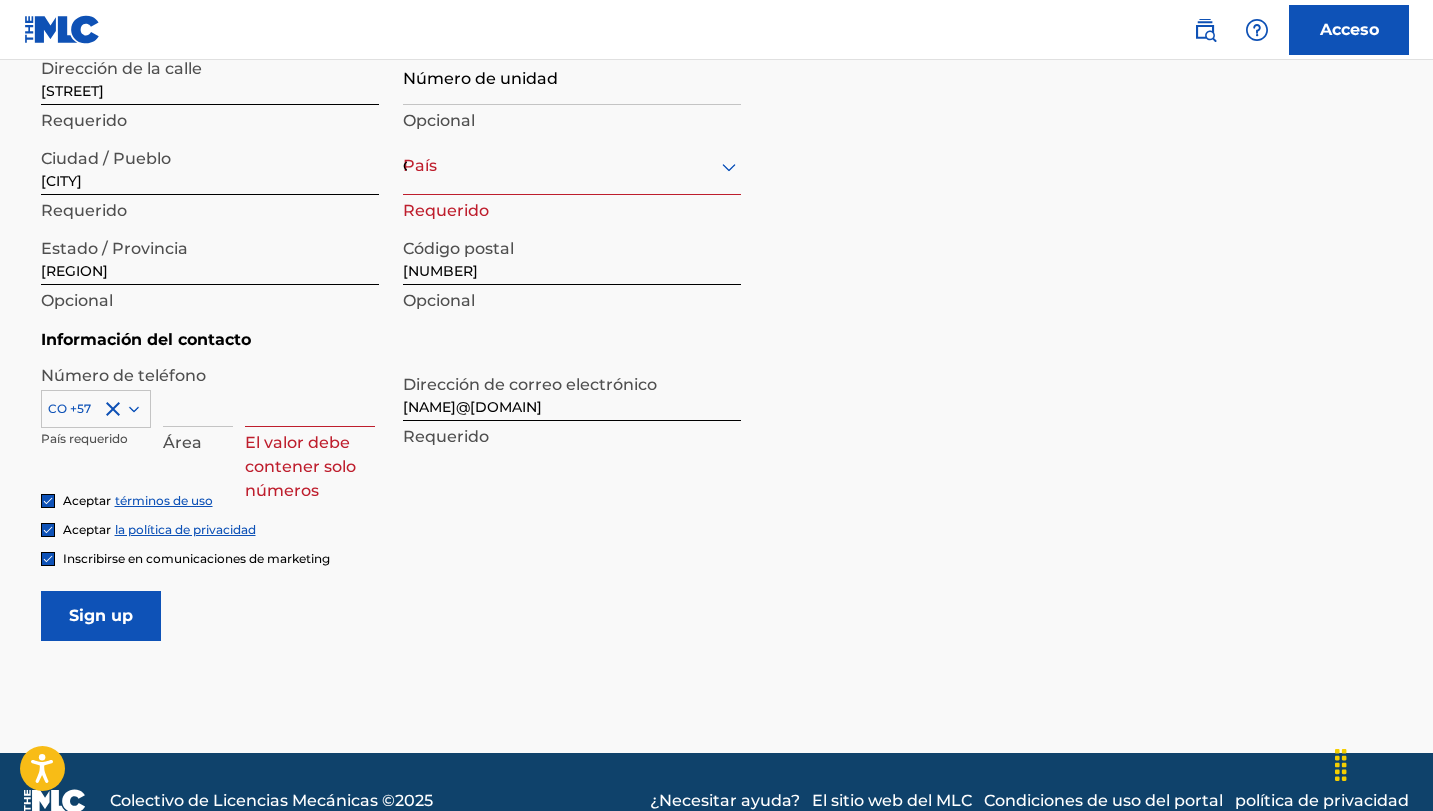 type 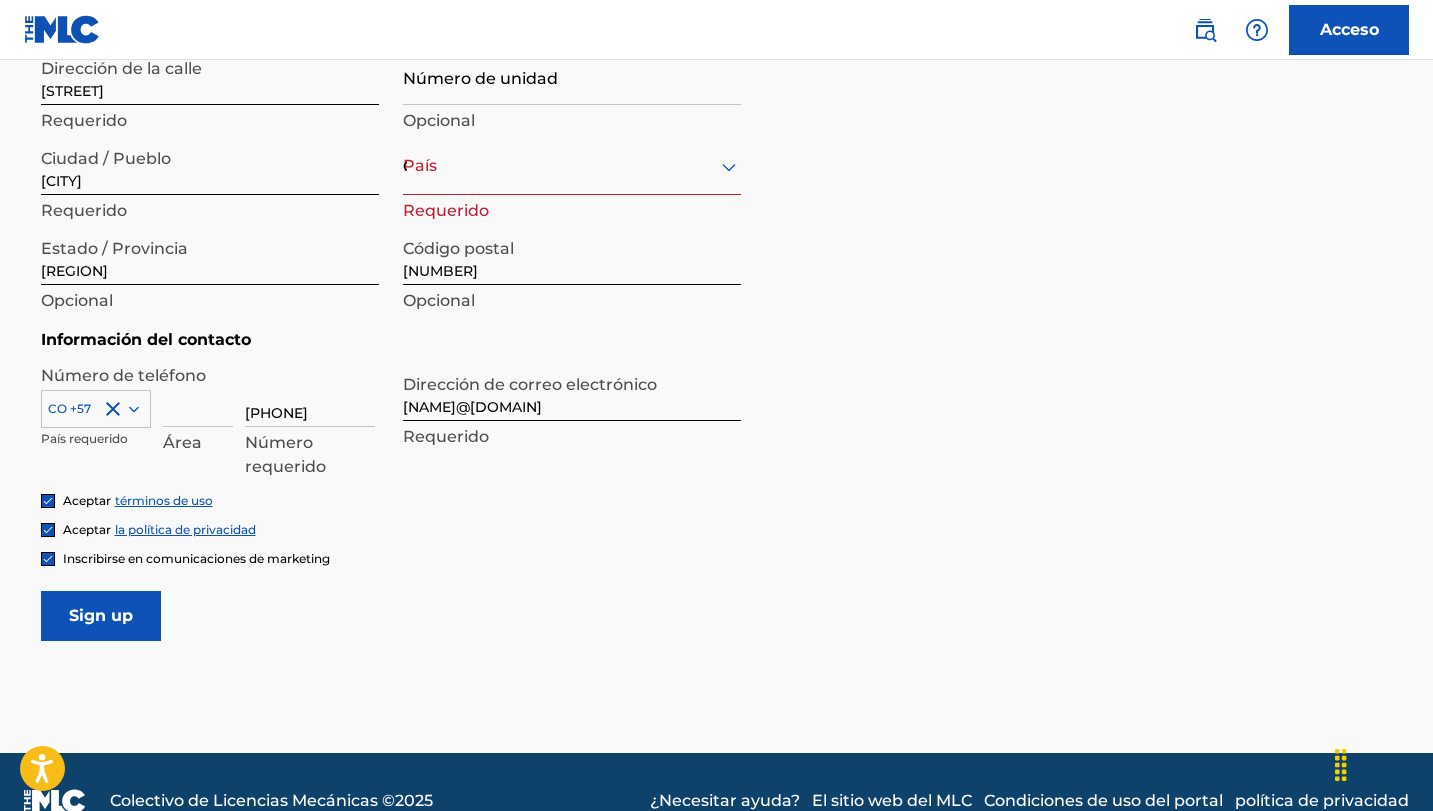 type on "[PHONE]" 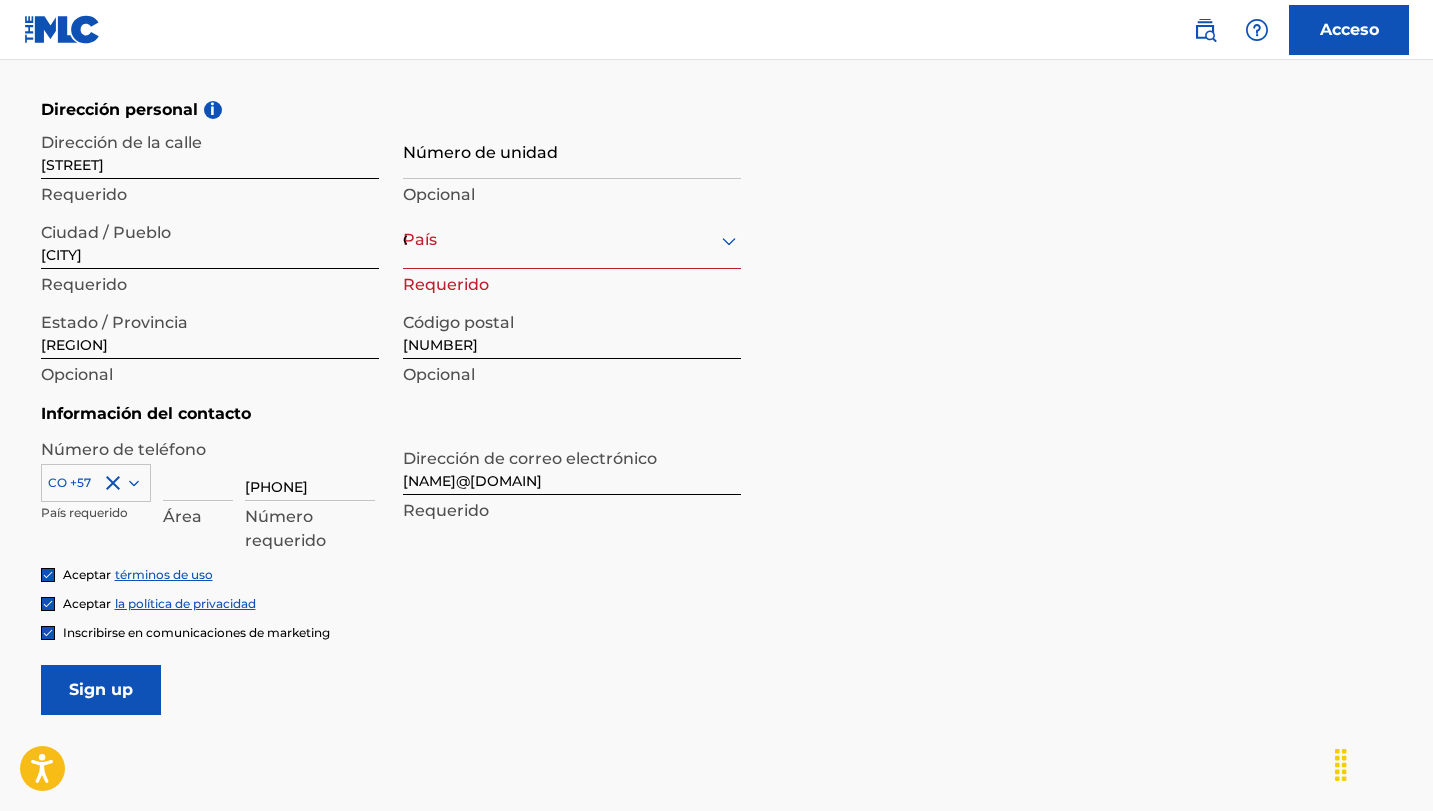 scroll, scrollTop: 567, scrollLeft: 0, axis: vertical 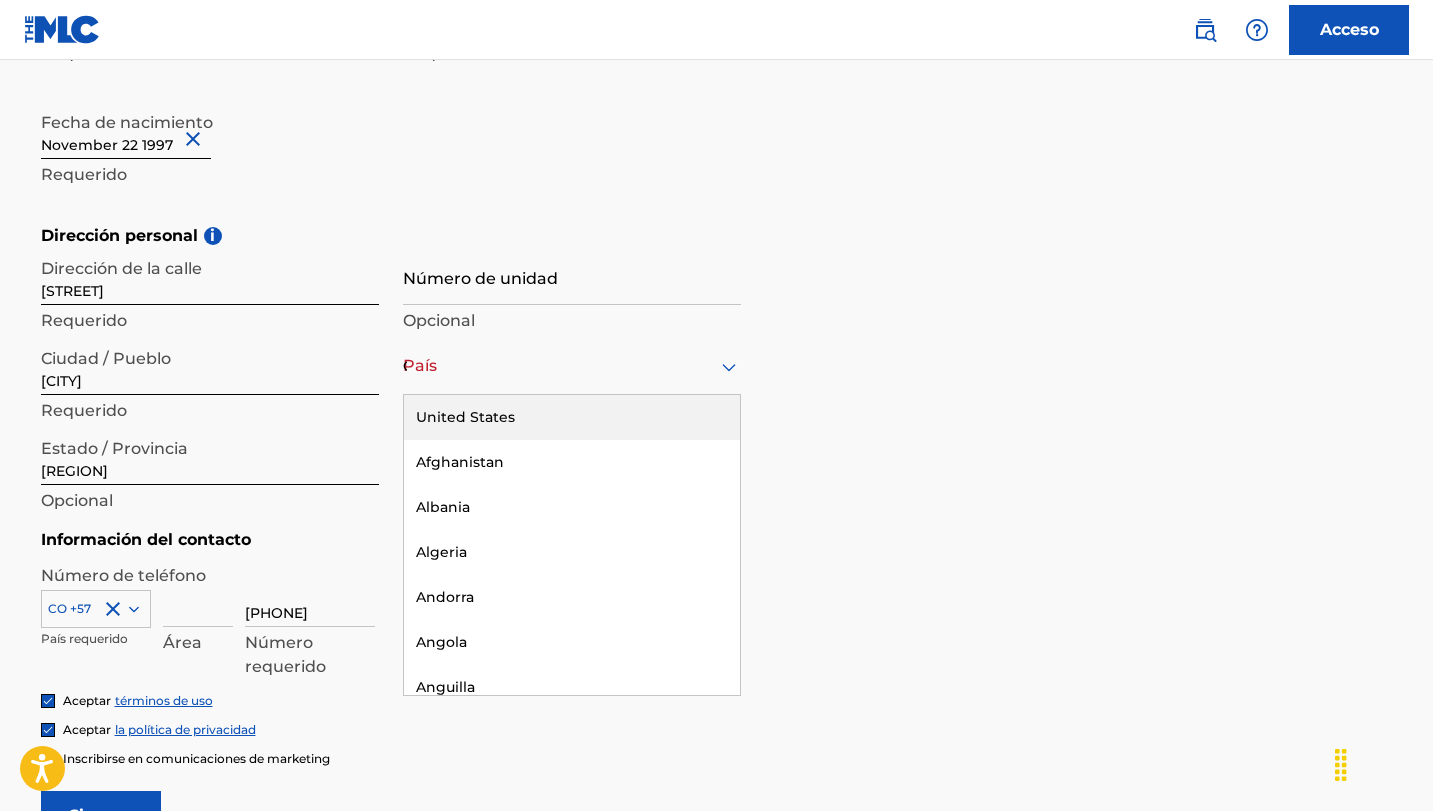click on "Colombia" at bounding box center [572, 366] 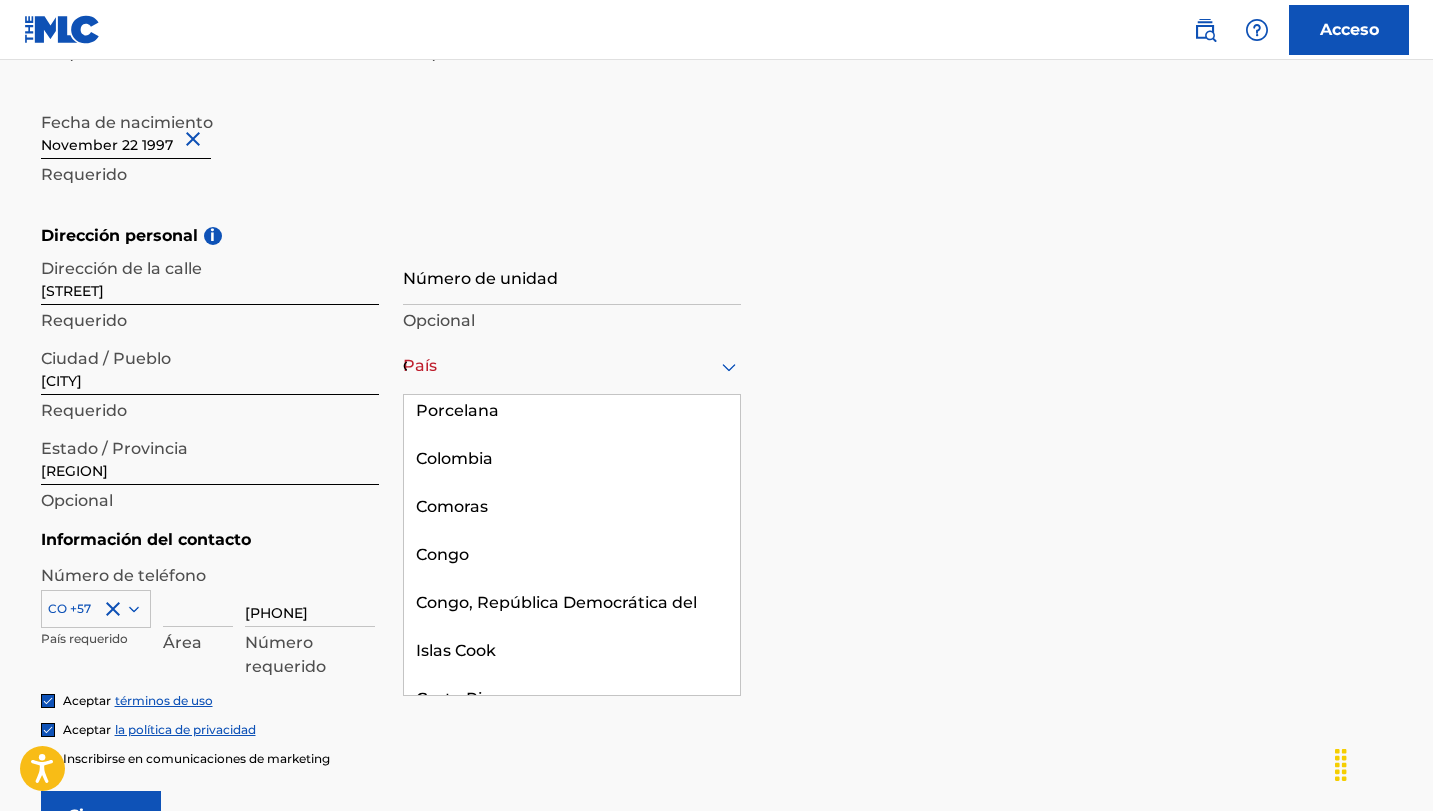 scroll, scrollTop: 1933, scrollLeft: 0, axis: vertical 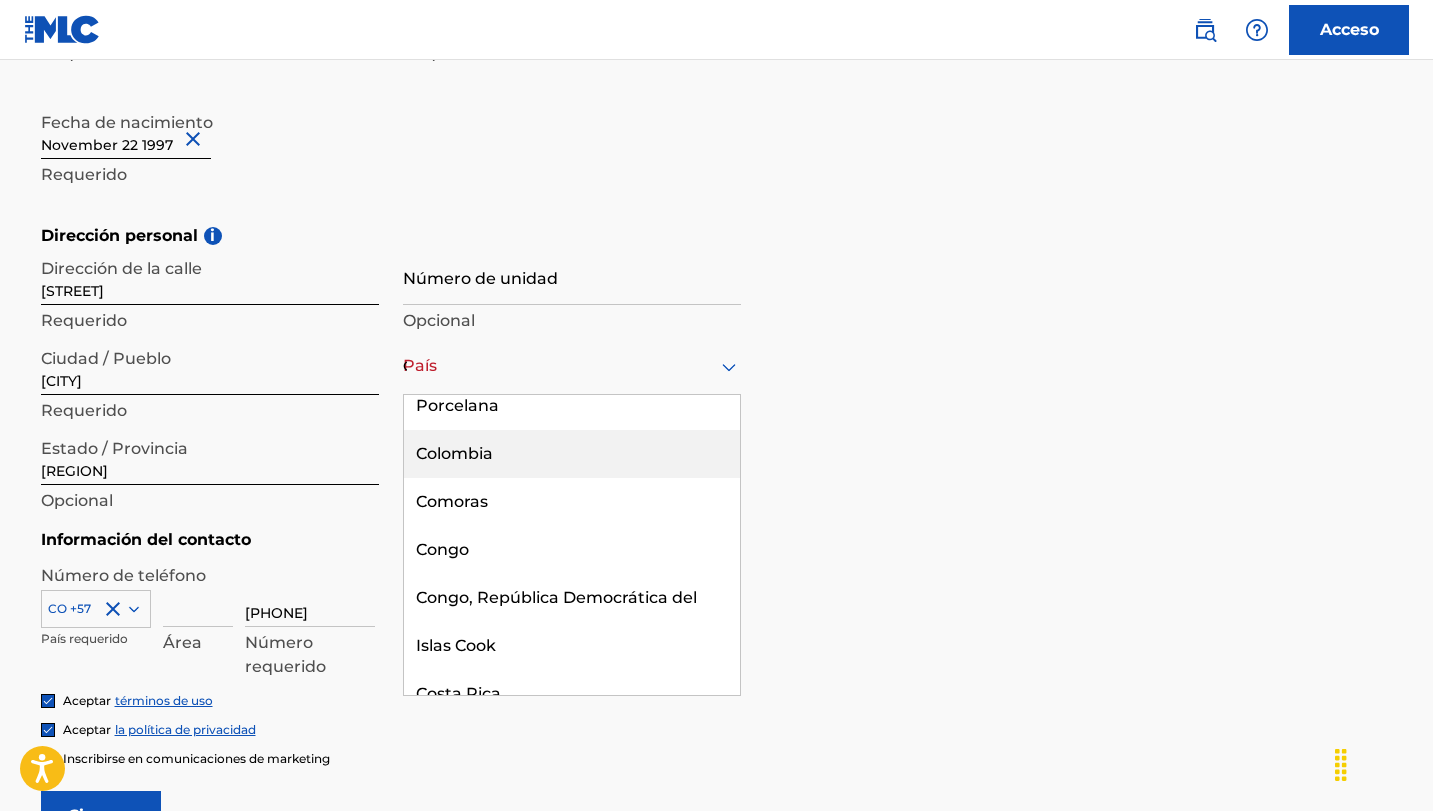 click on "Colombia" at bounding box center [572, 454] 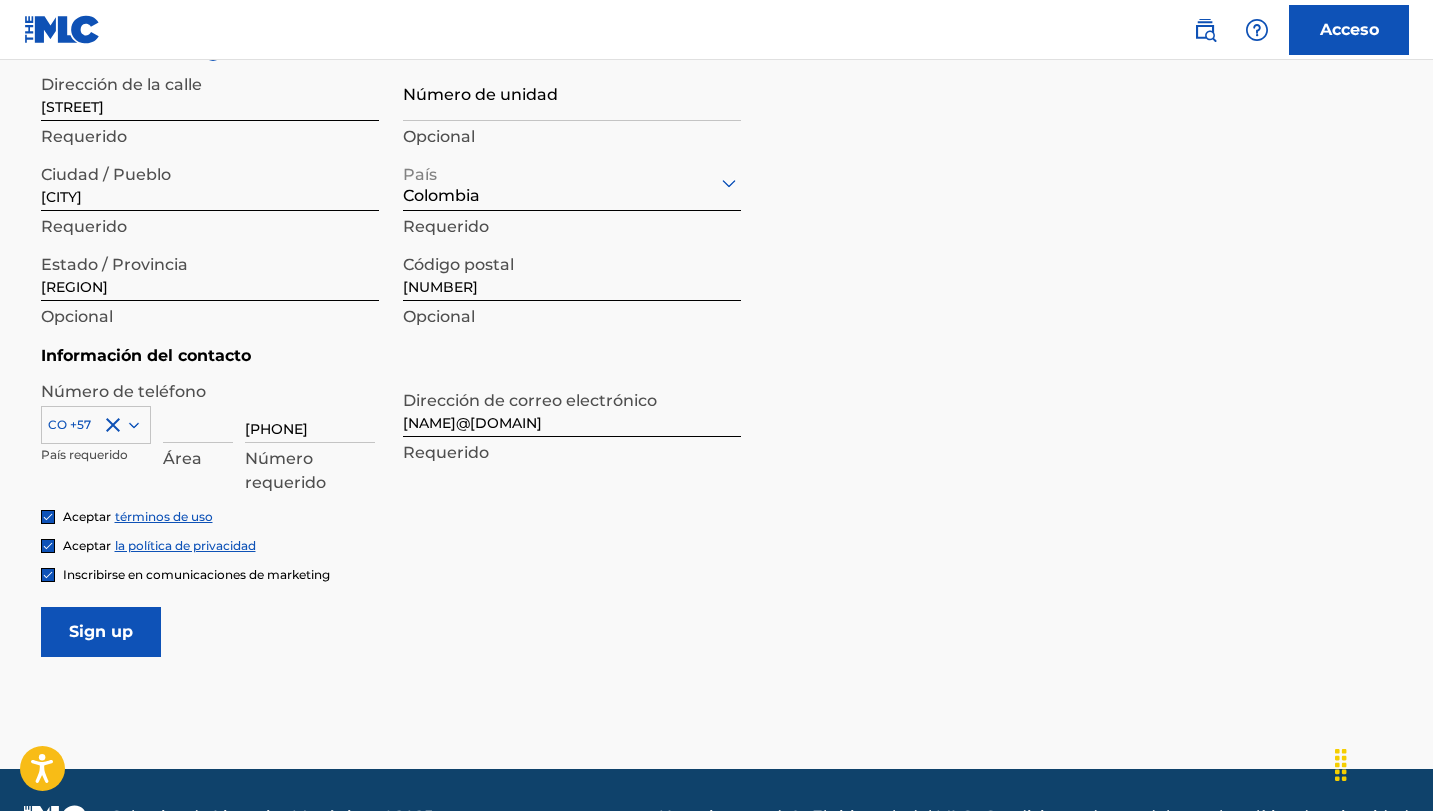 scroll, scrollTop: 767, scrollLeft: 0, axis: vertical 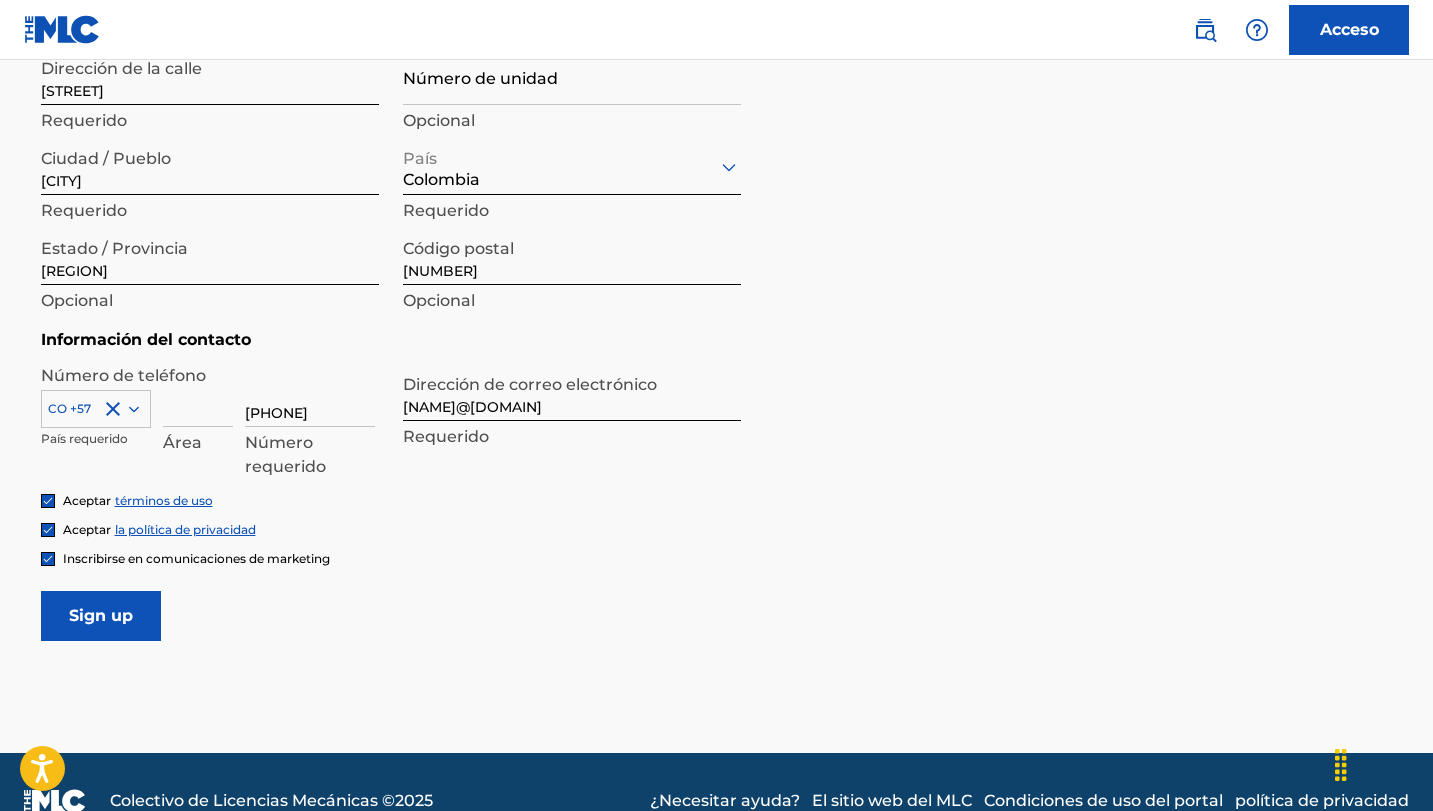 click on "Inscribirse" at bounding box center (101, 616) 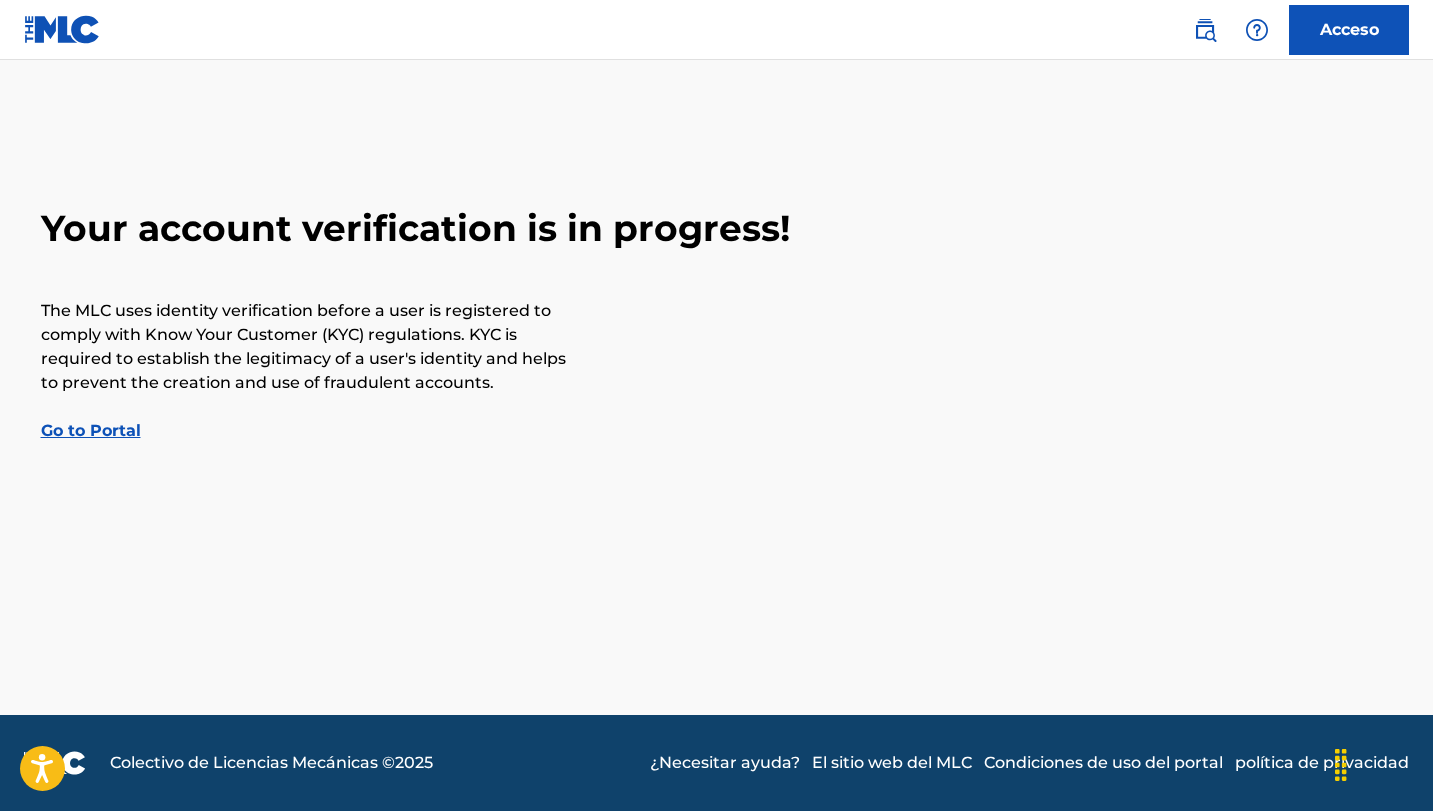 scroll, scrollTop: 0, scrollLeft: 0, axis: both 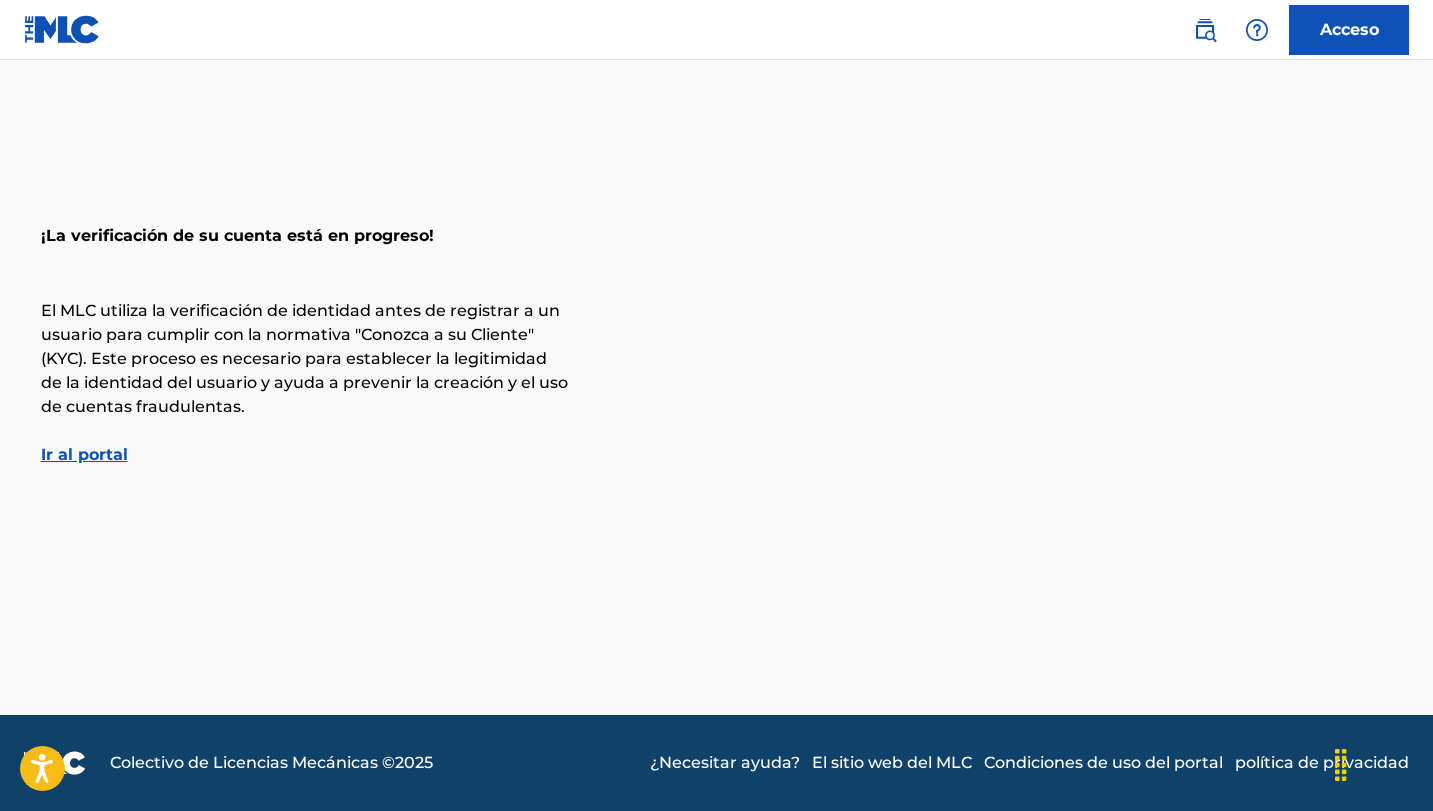 click on "Ir al portal" at bounding box center [84, 454] 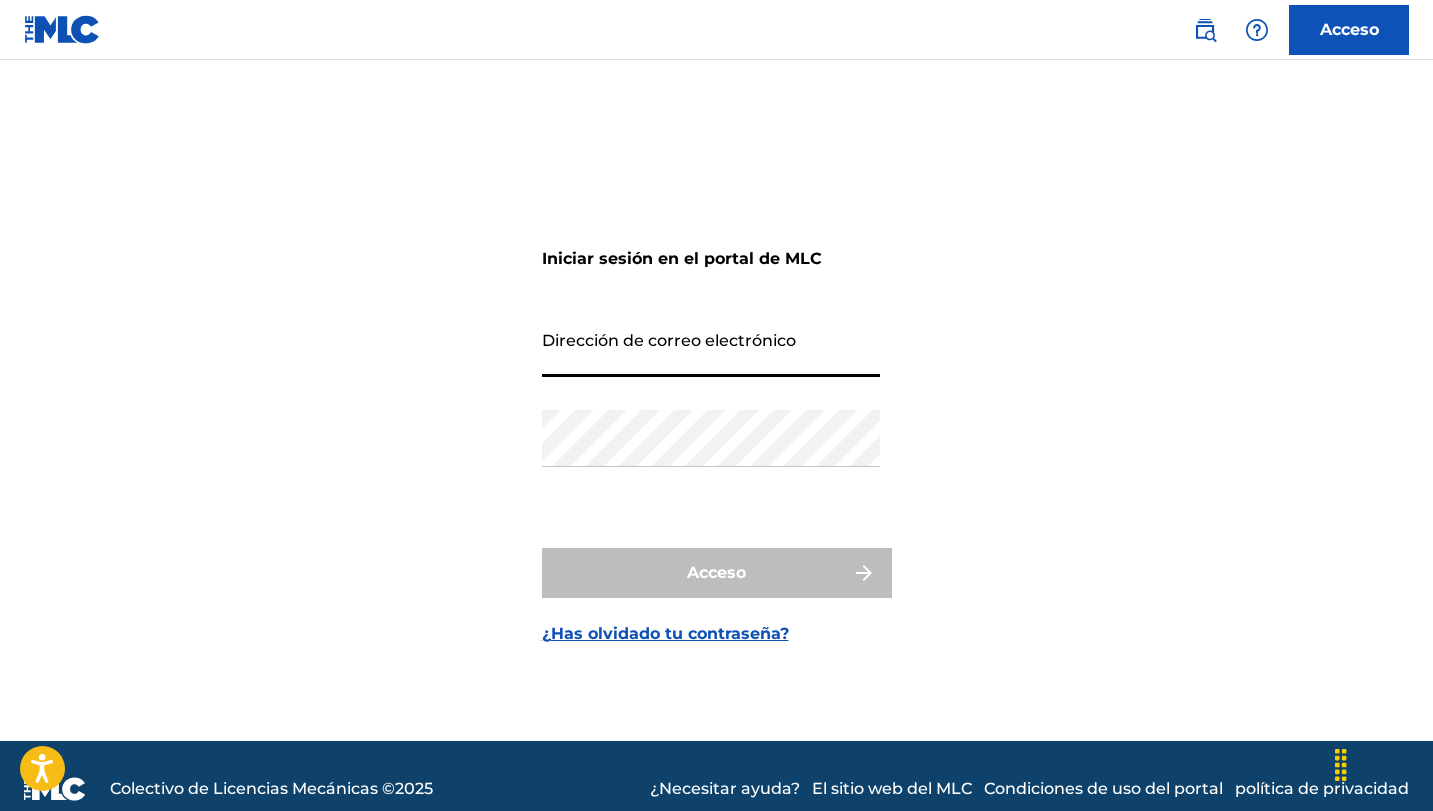 click on "Dirección de correo electrónico" at bounding box center [711, 348] 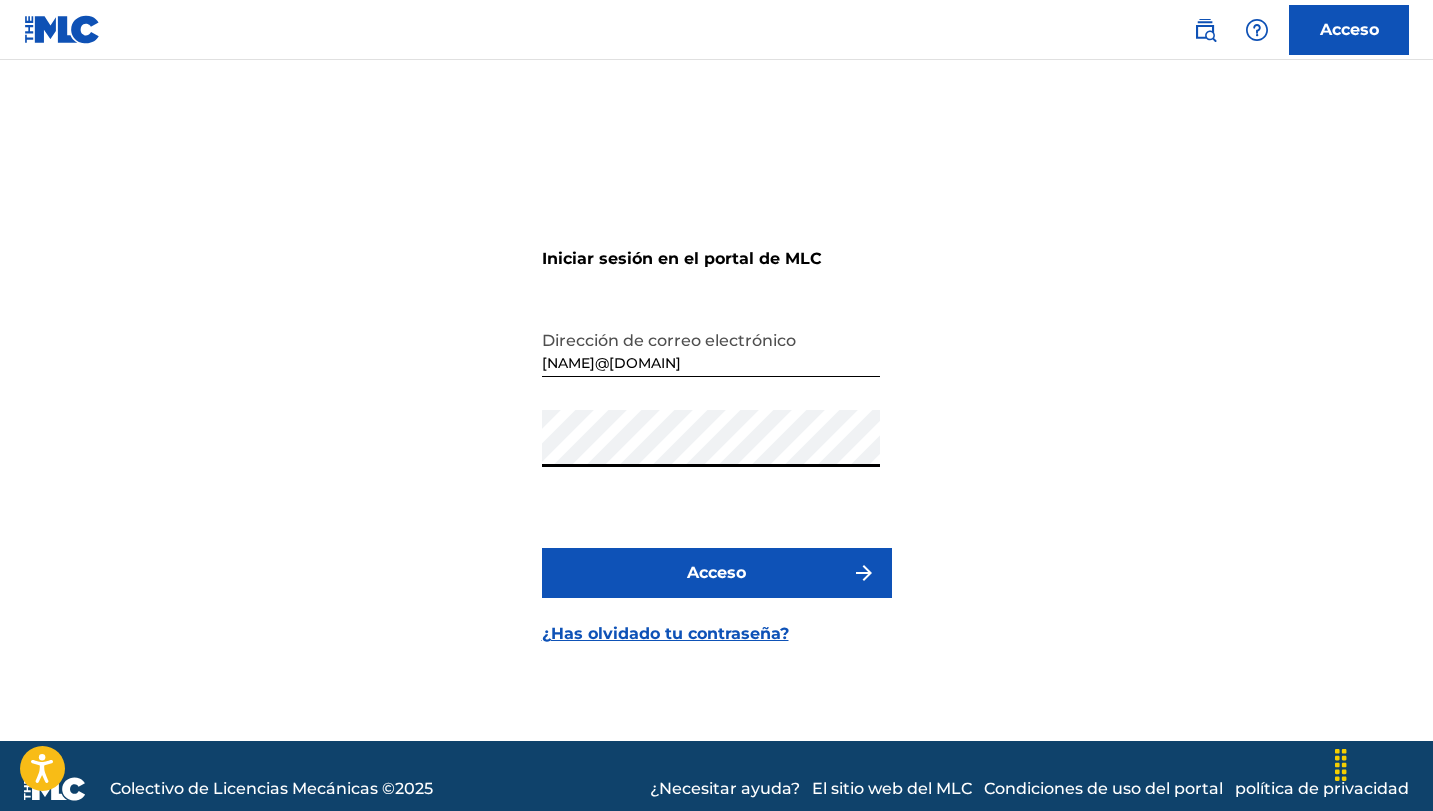 click on "Acceso" at bounding box center (716, 573) 